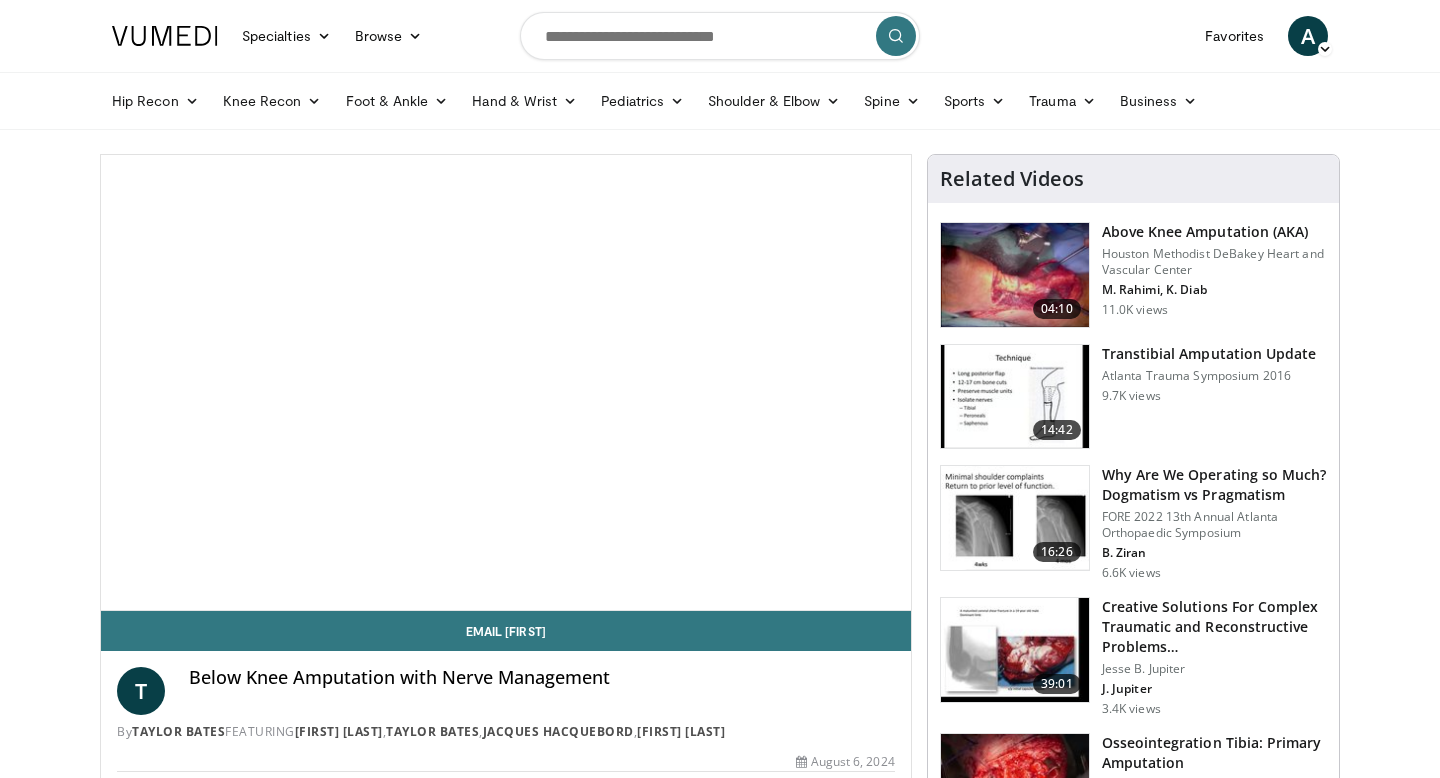 scroll, scrollTop: 0, scrollLeft: 0, axis: both 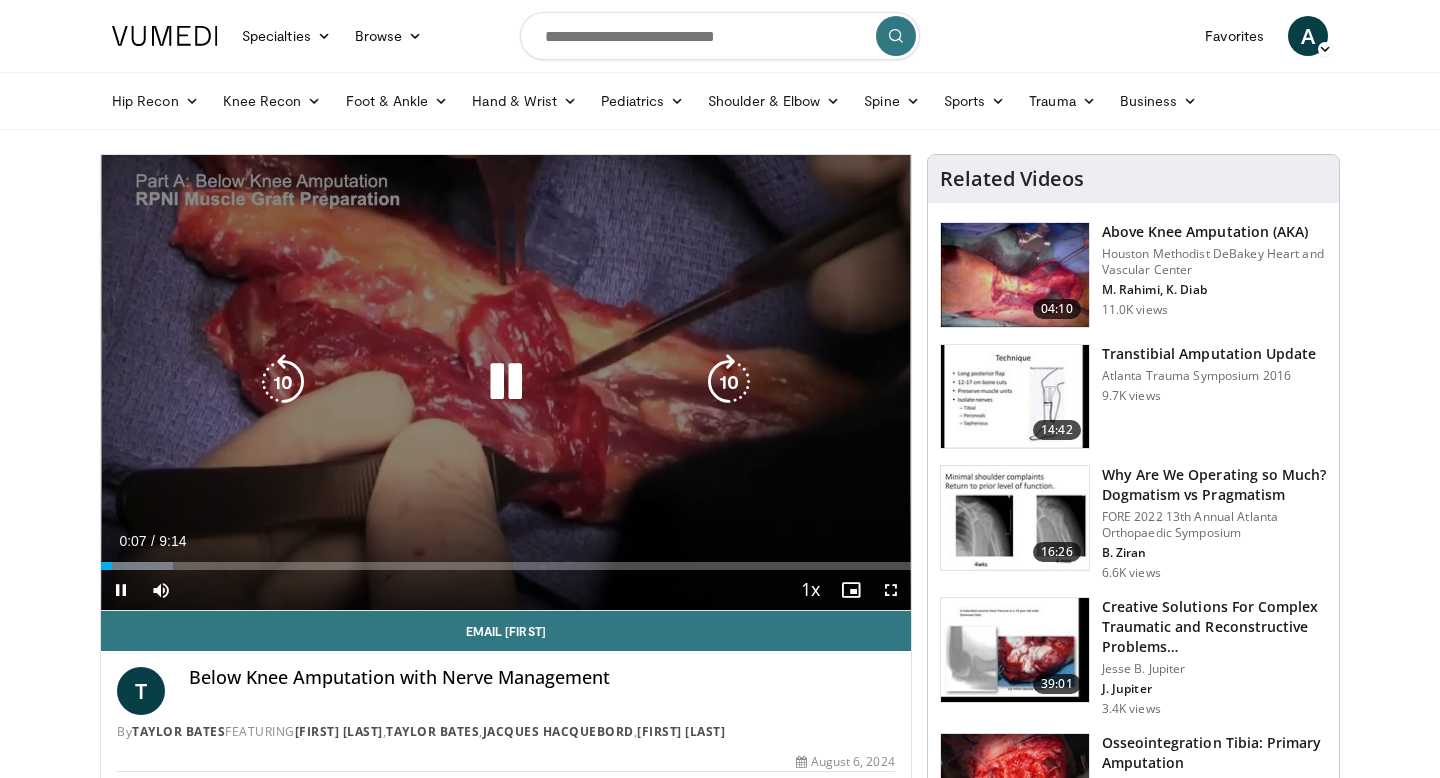 click at bounding box center (506, 382) 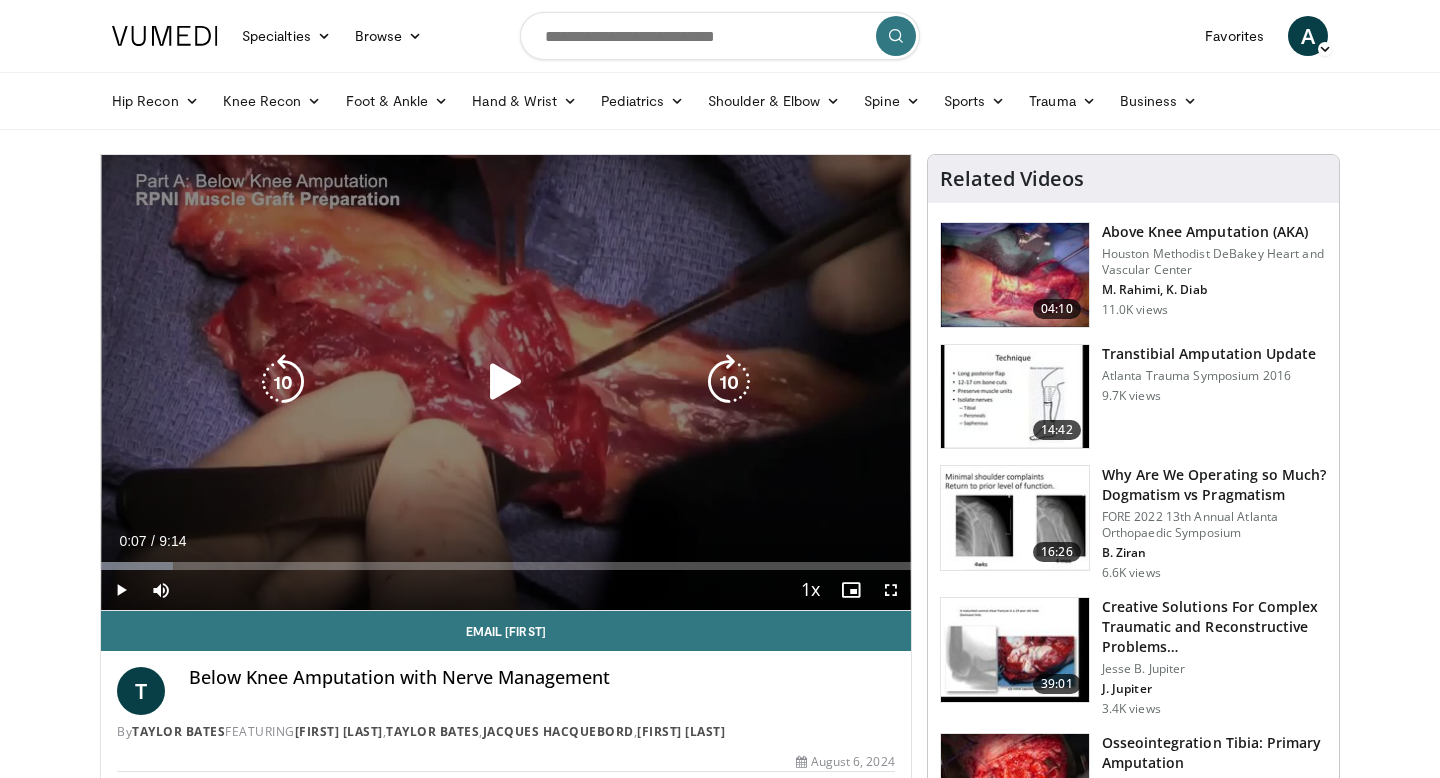 click at bounding box center [506, 382] 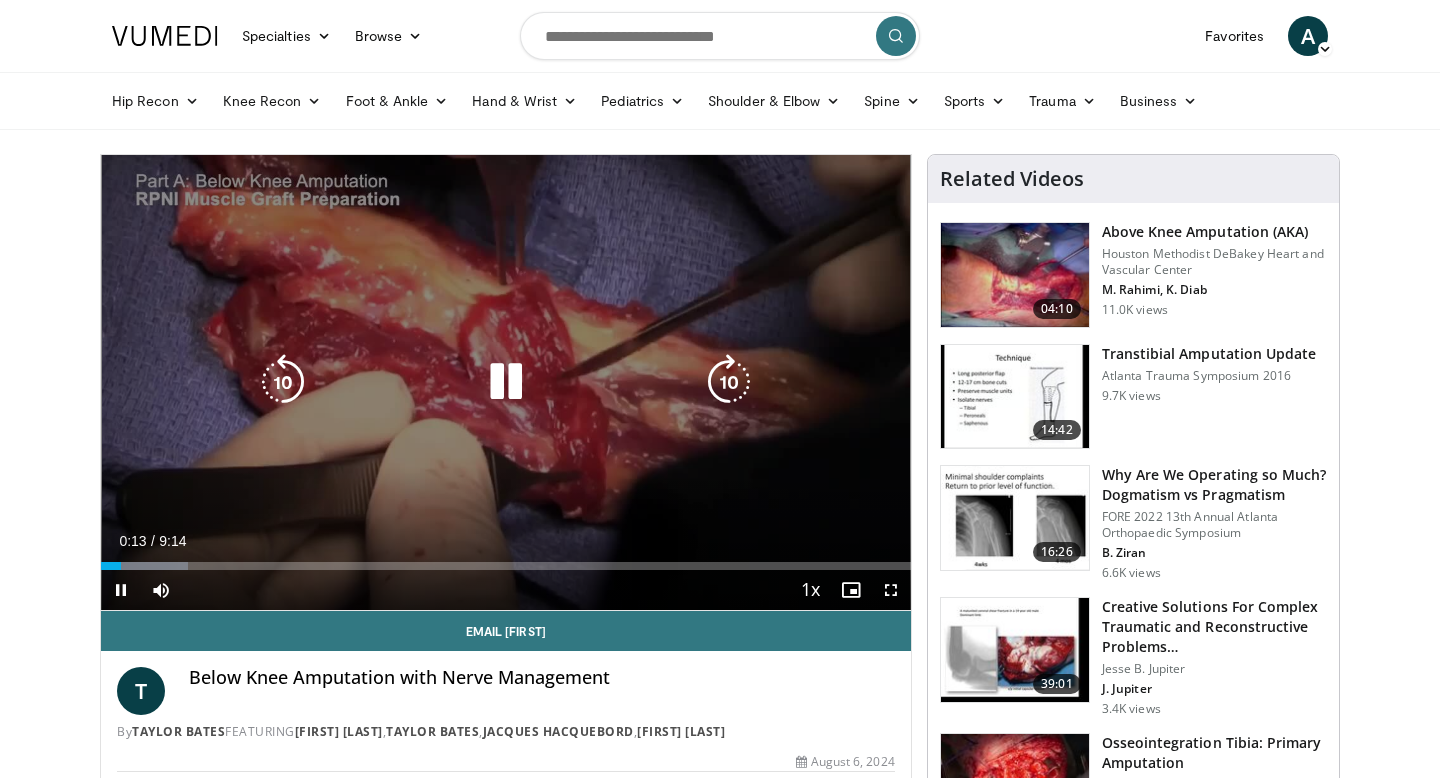 click at bounding box center (506, 382) 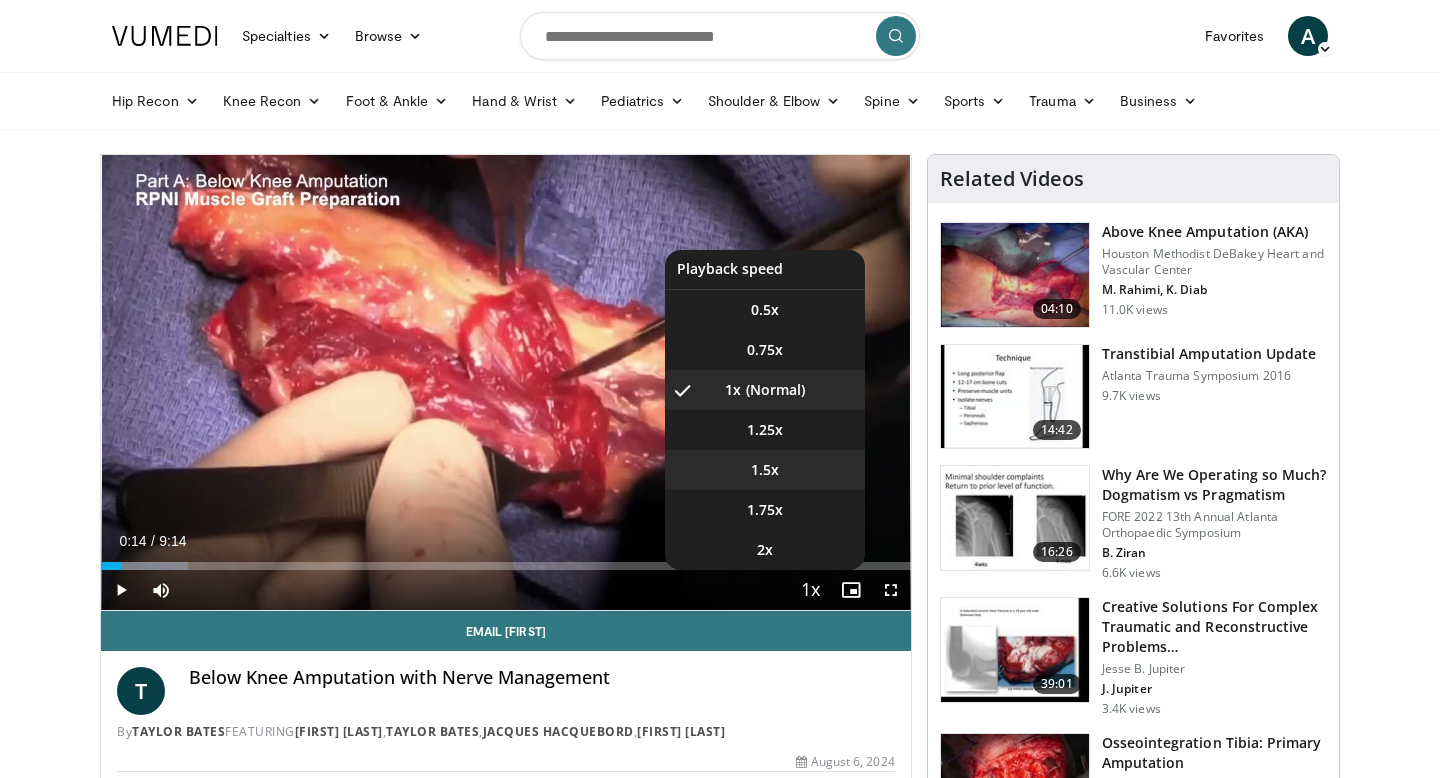 click on "1.5x" at bounding box center (765, 470) 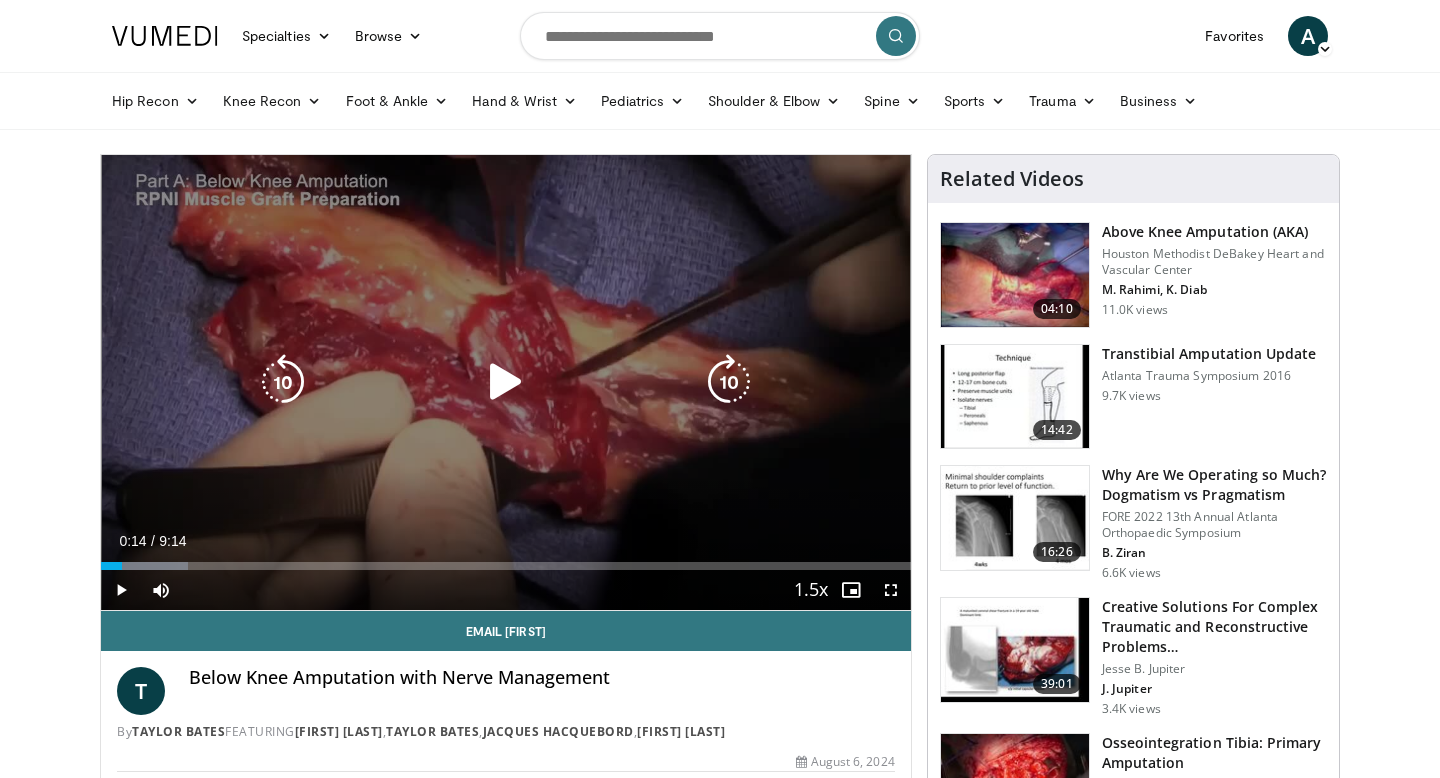 click at bounding box center [506, 382] 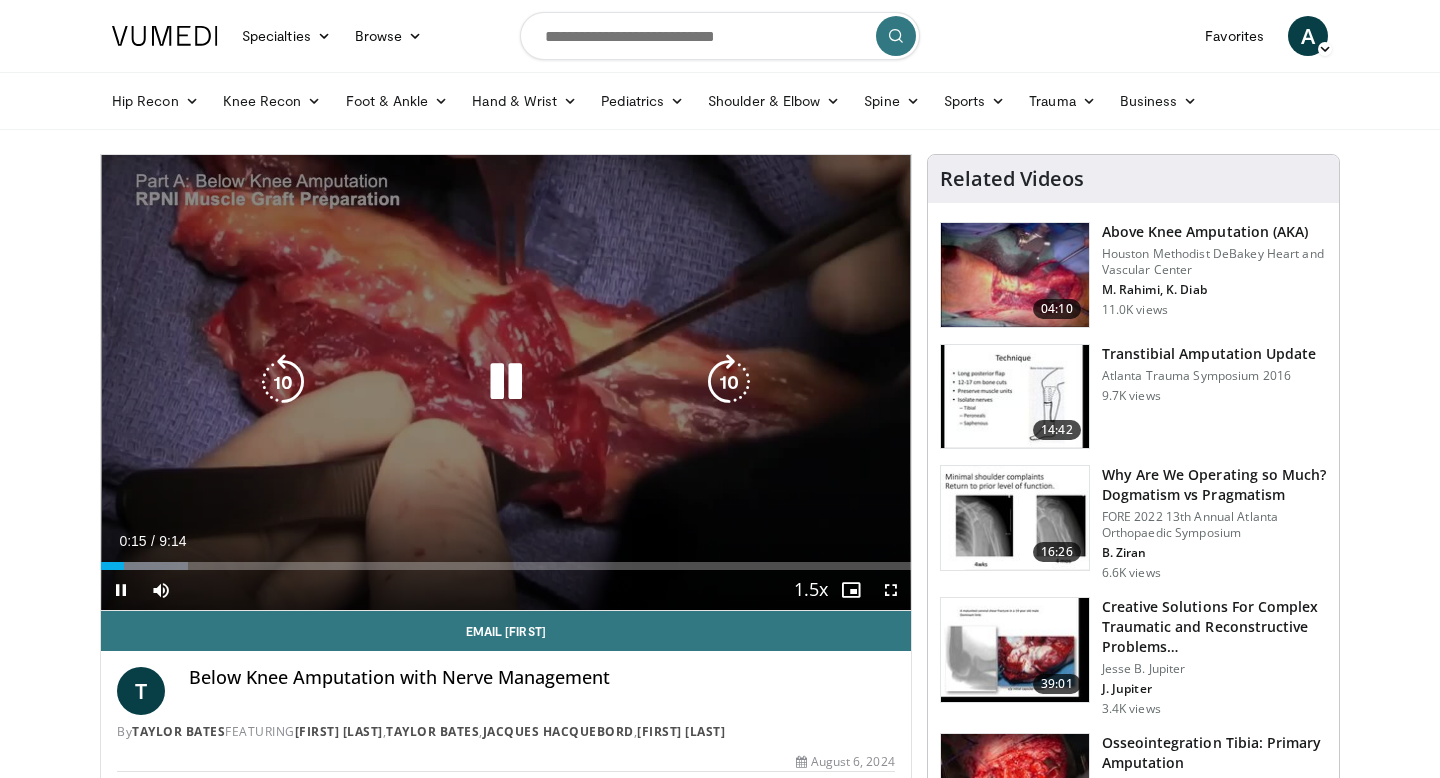 click at bounding box center (506, 382) 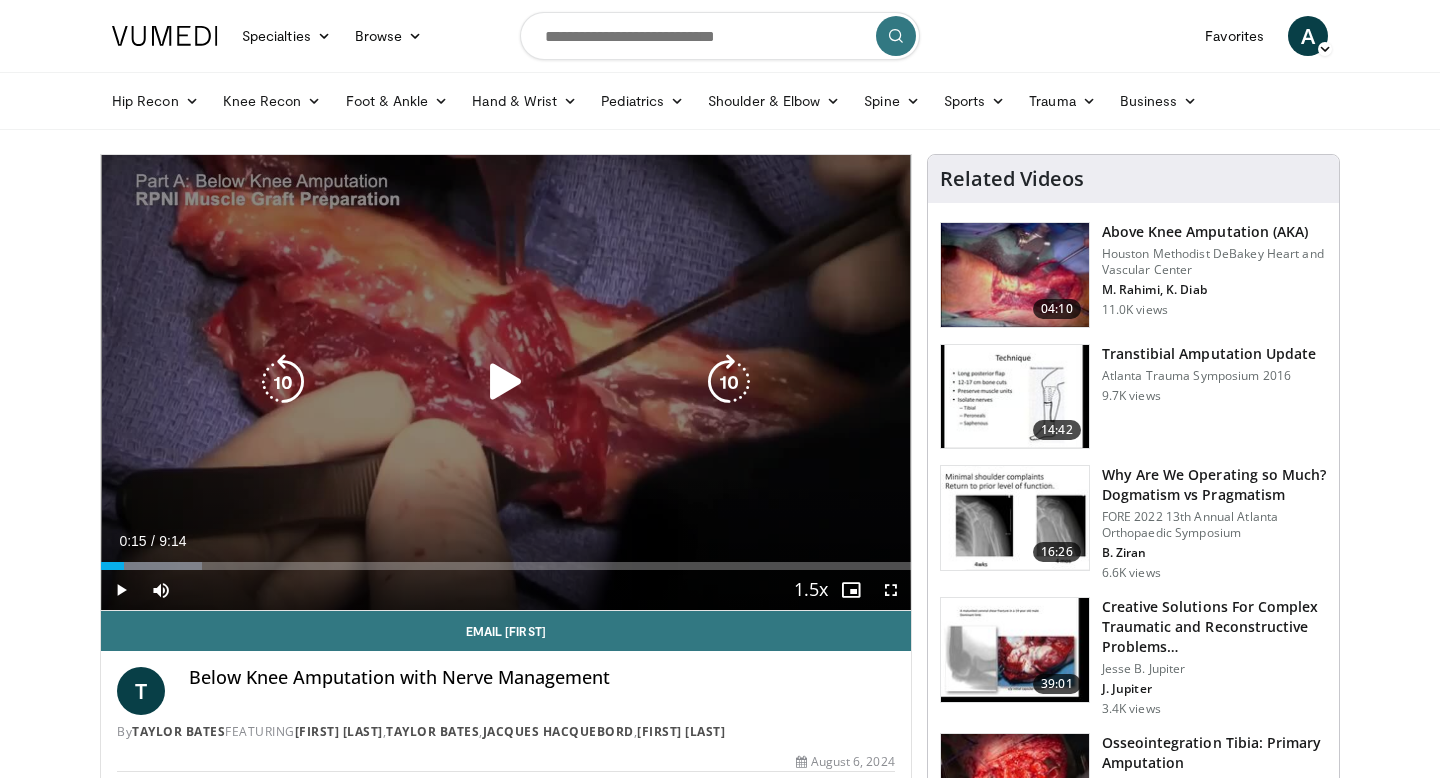 click at bounding box center [506, 382] 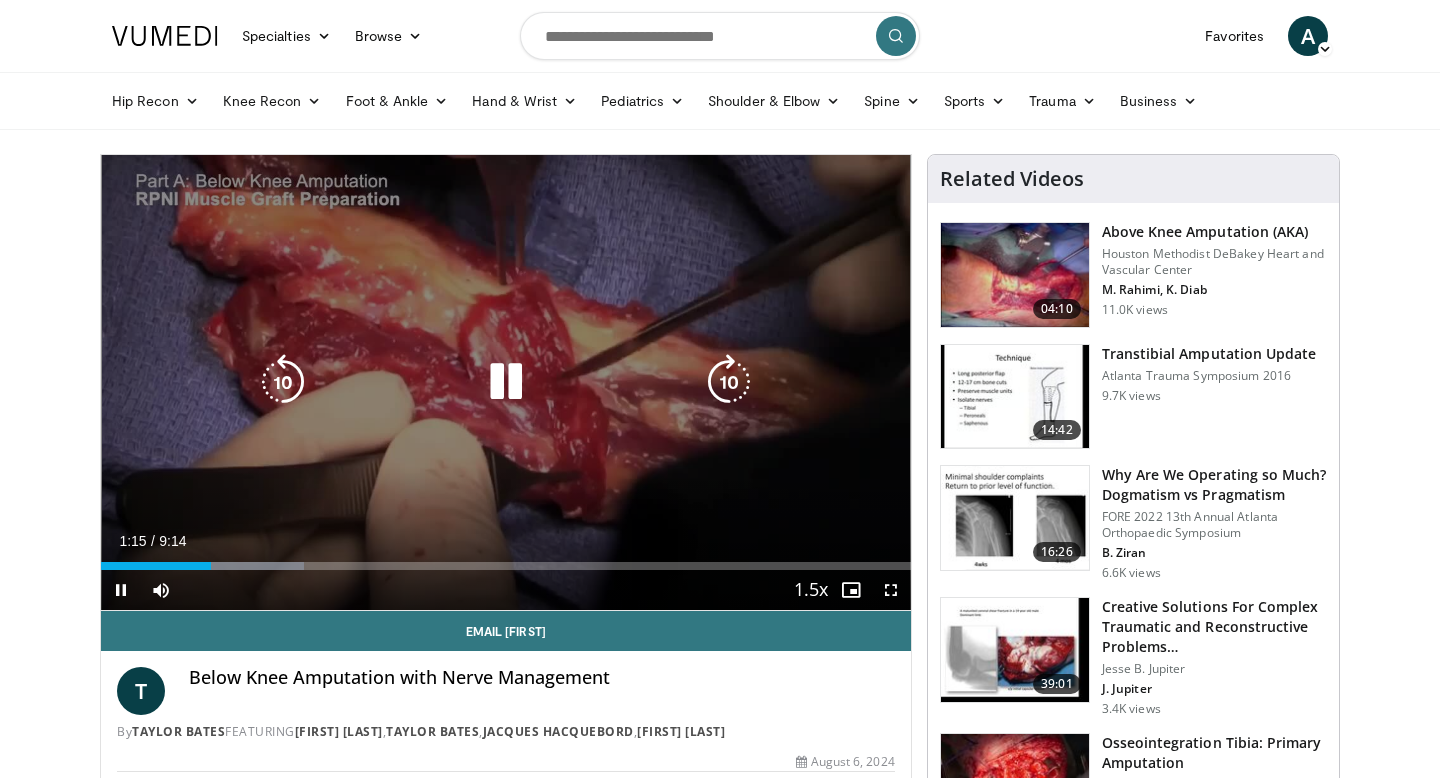 click at bounding box center [283, 382] 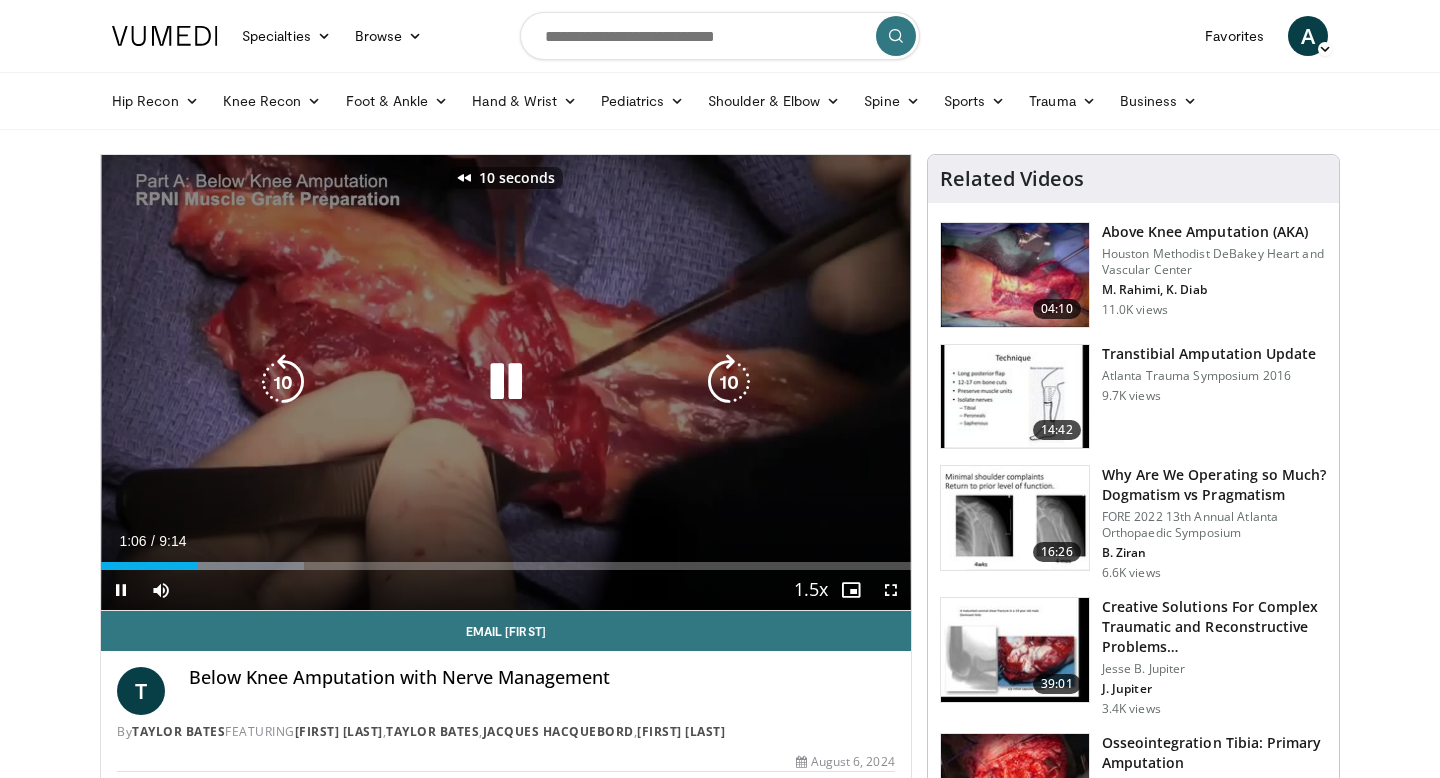 click at bounding box center (506, 382) 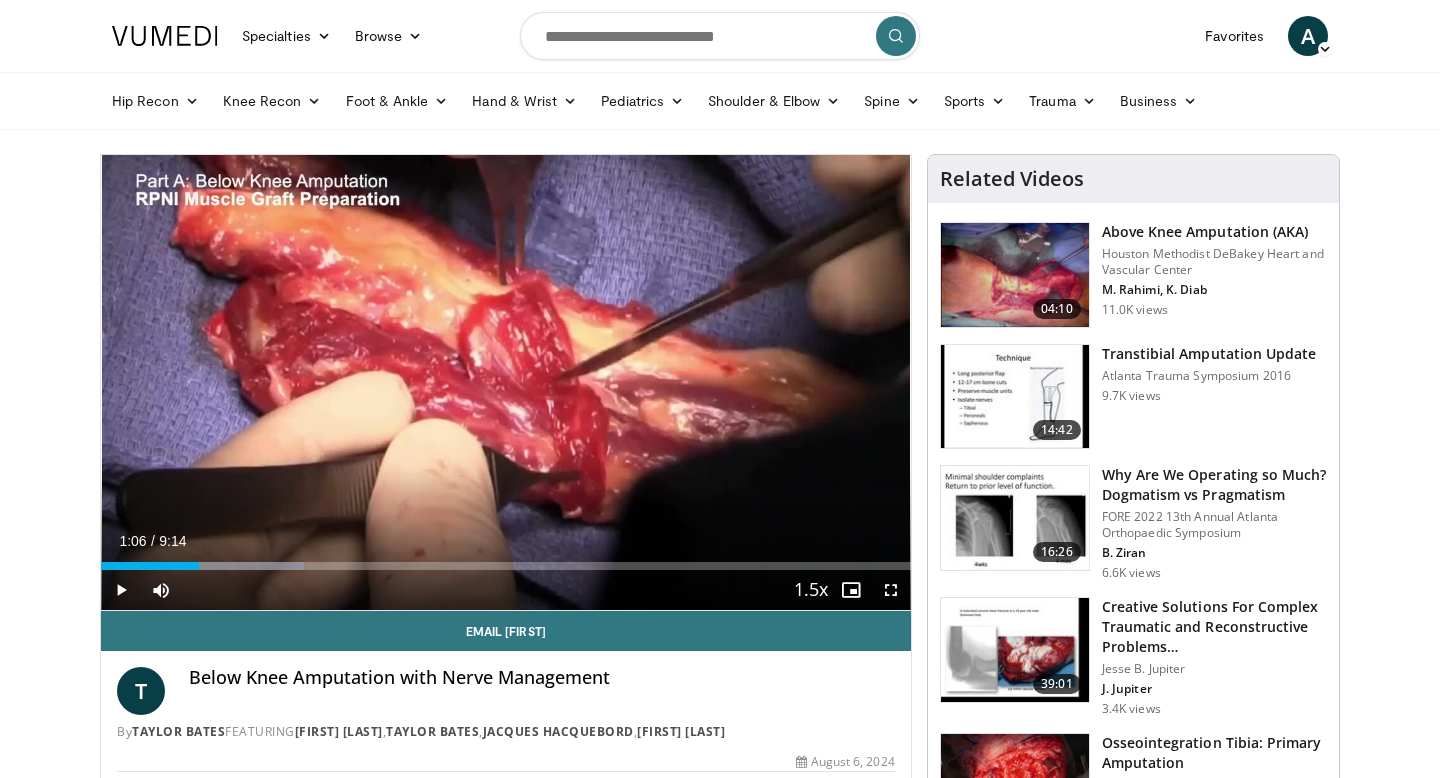 type 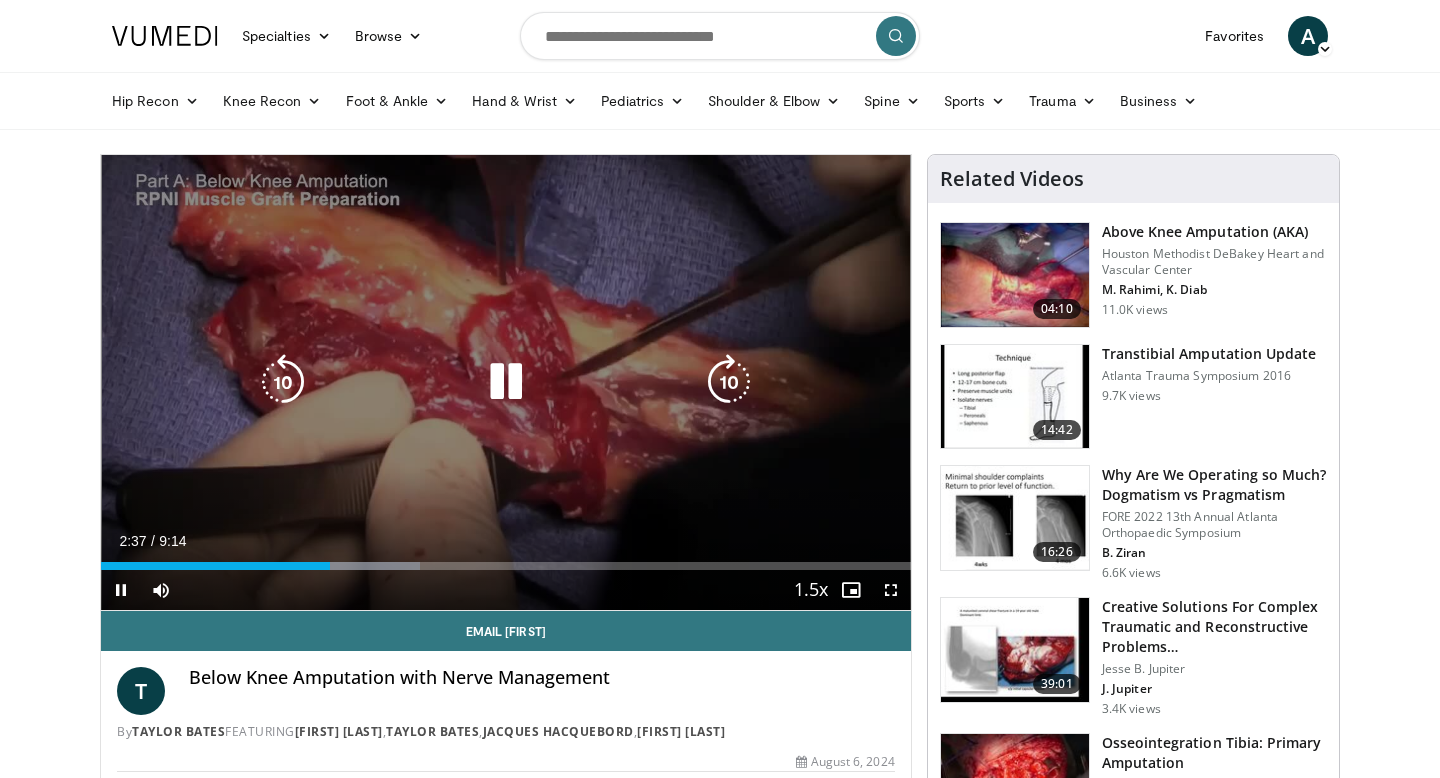 click at bounding box center [506, 382] 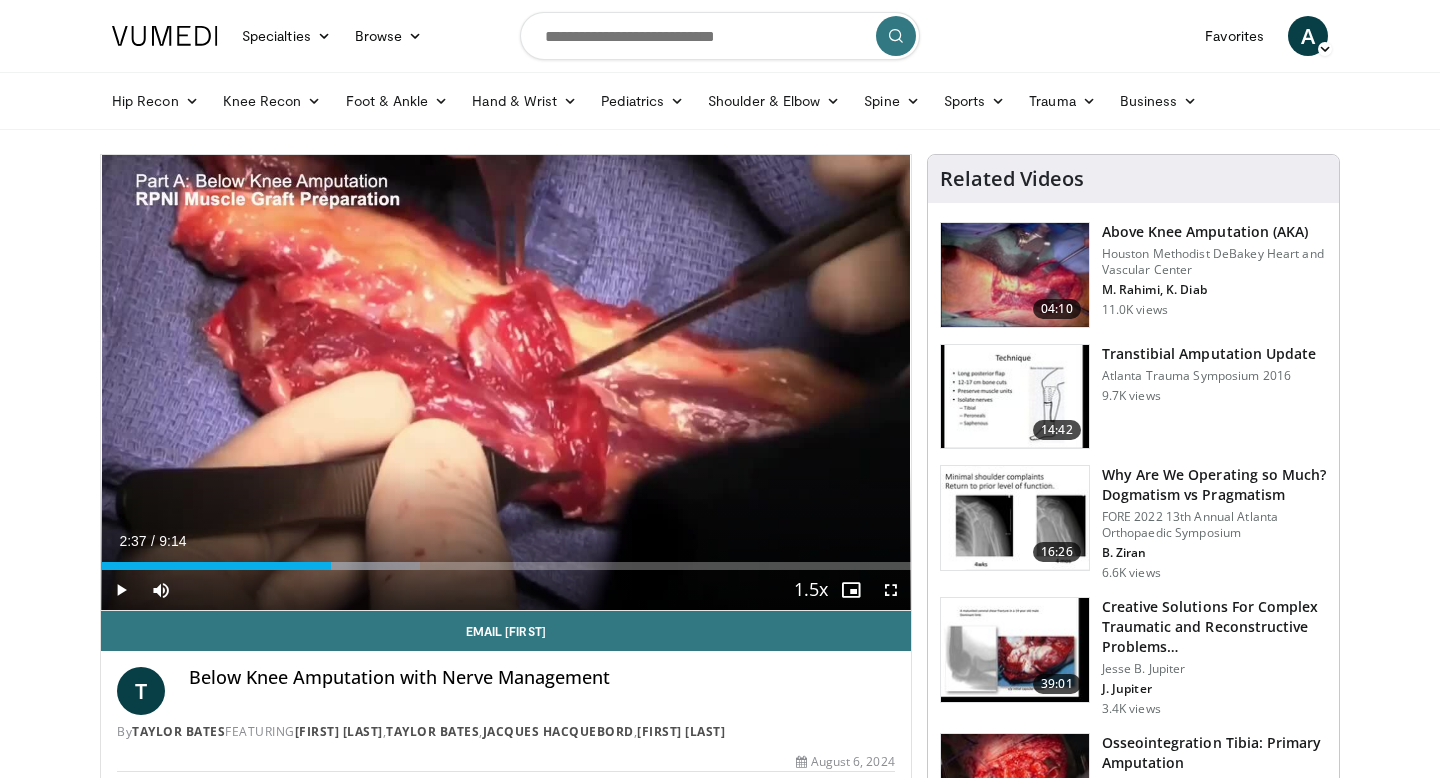 click on "10 seconds
Tap to unmute" at bounding box center [506, 382] 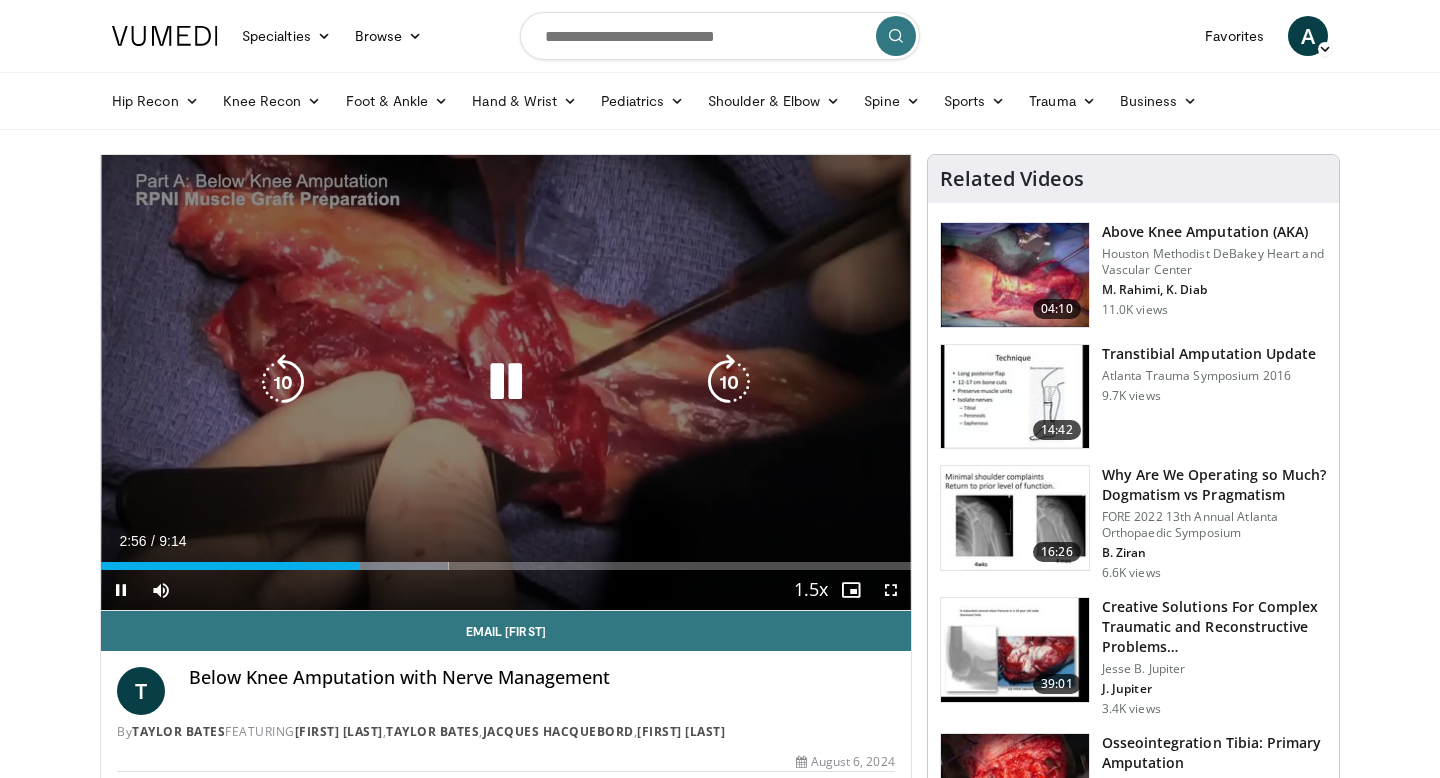 click at bounding box center [506, 382] 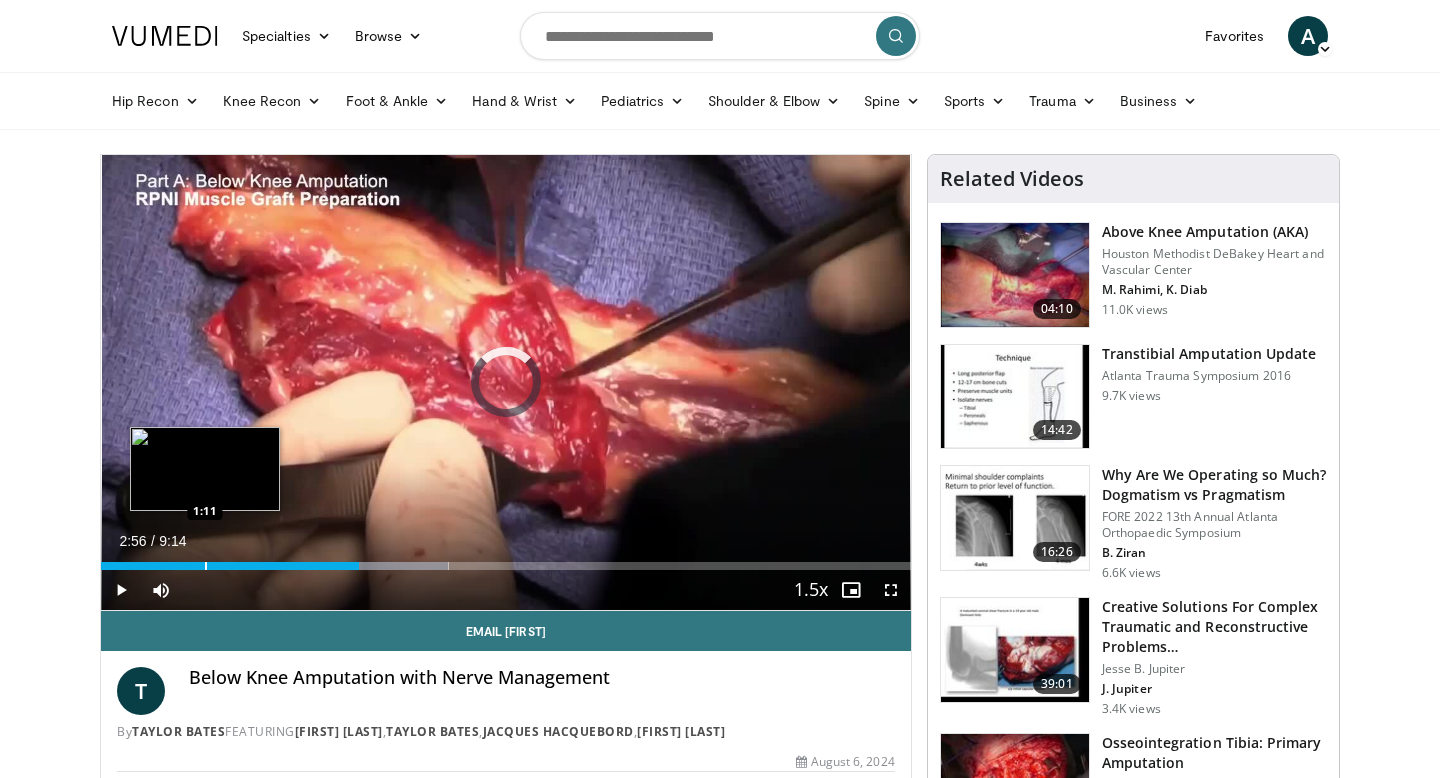 click at bounding box center (206, 566) 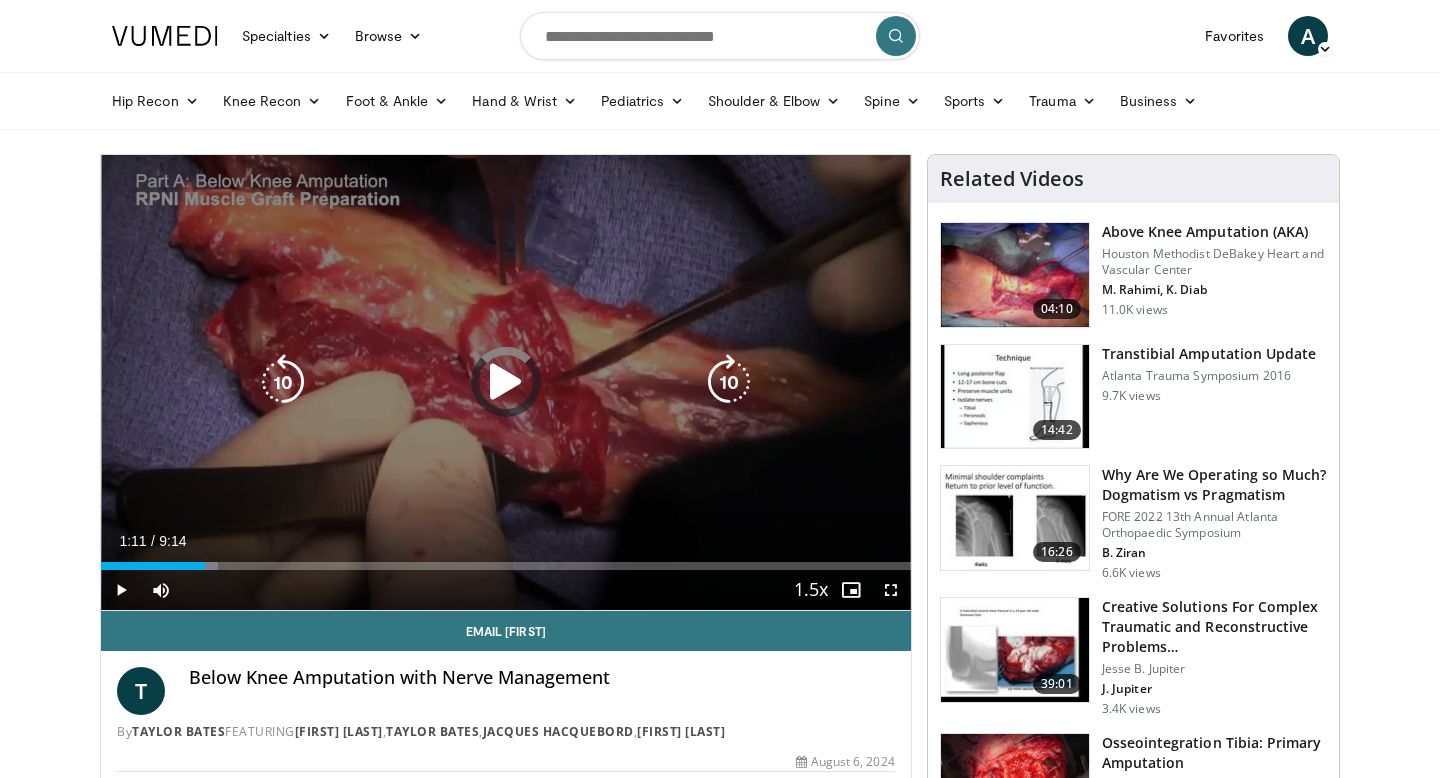 click at bounding box center [506, 382] 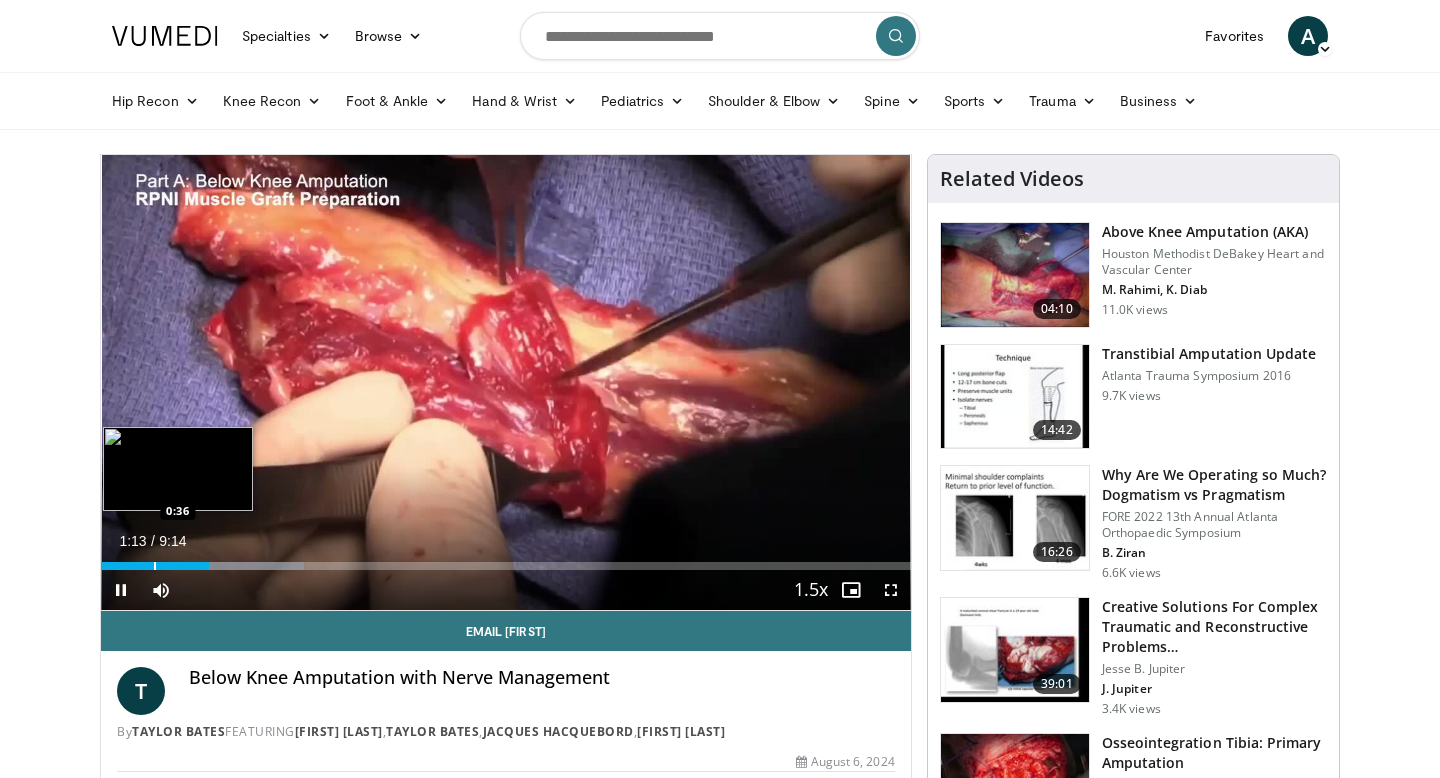 click at bounding box center [155, 566] 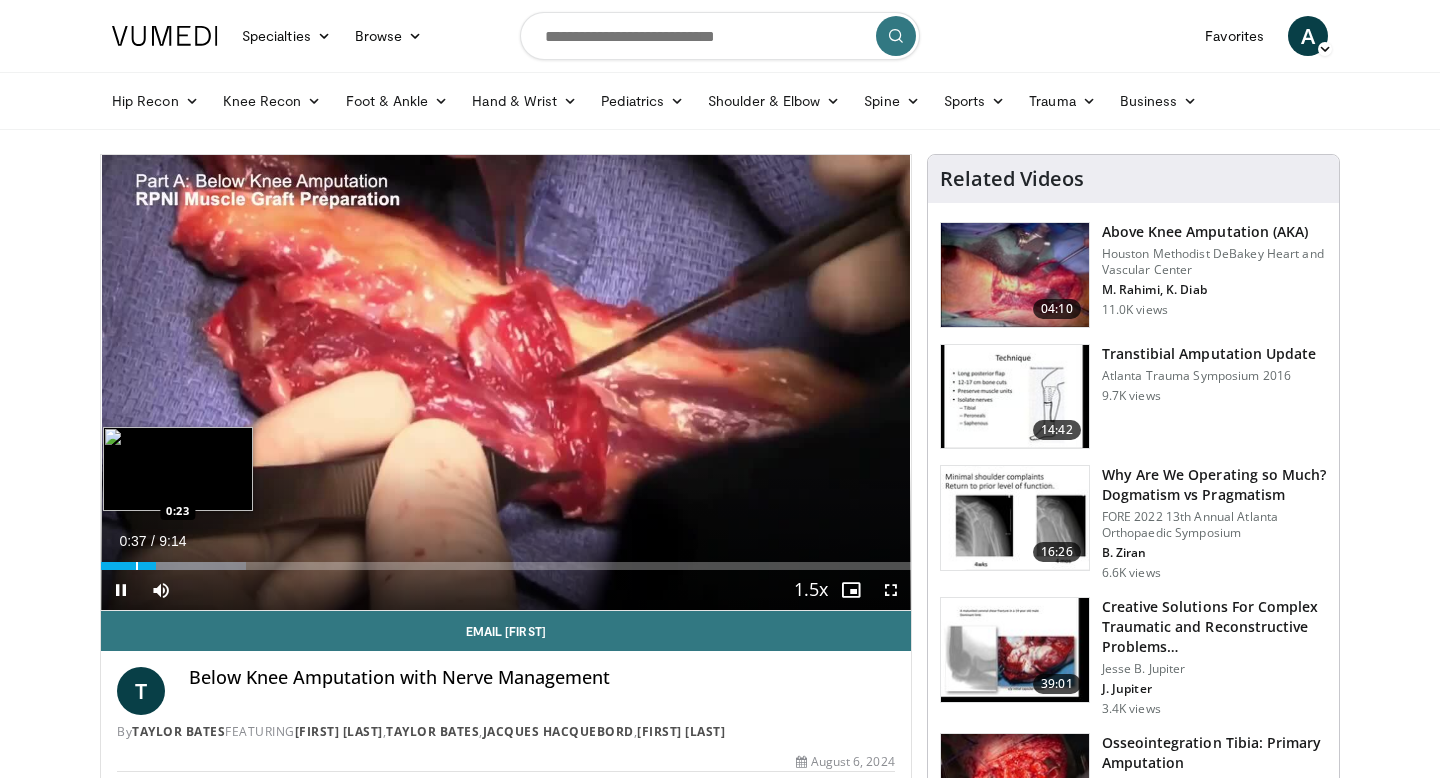 click at bounding box center [137, 566] 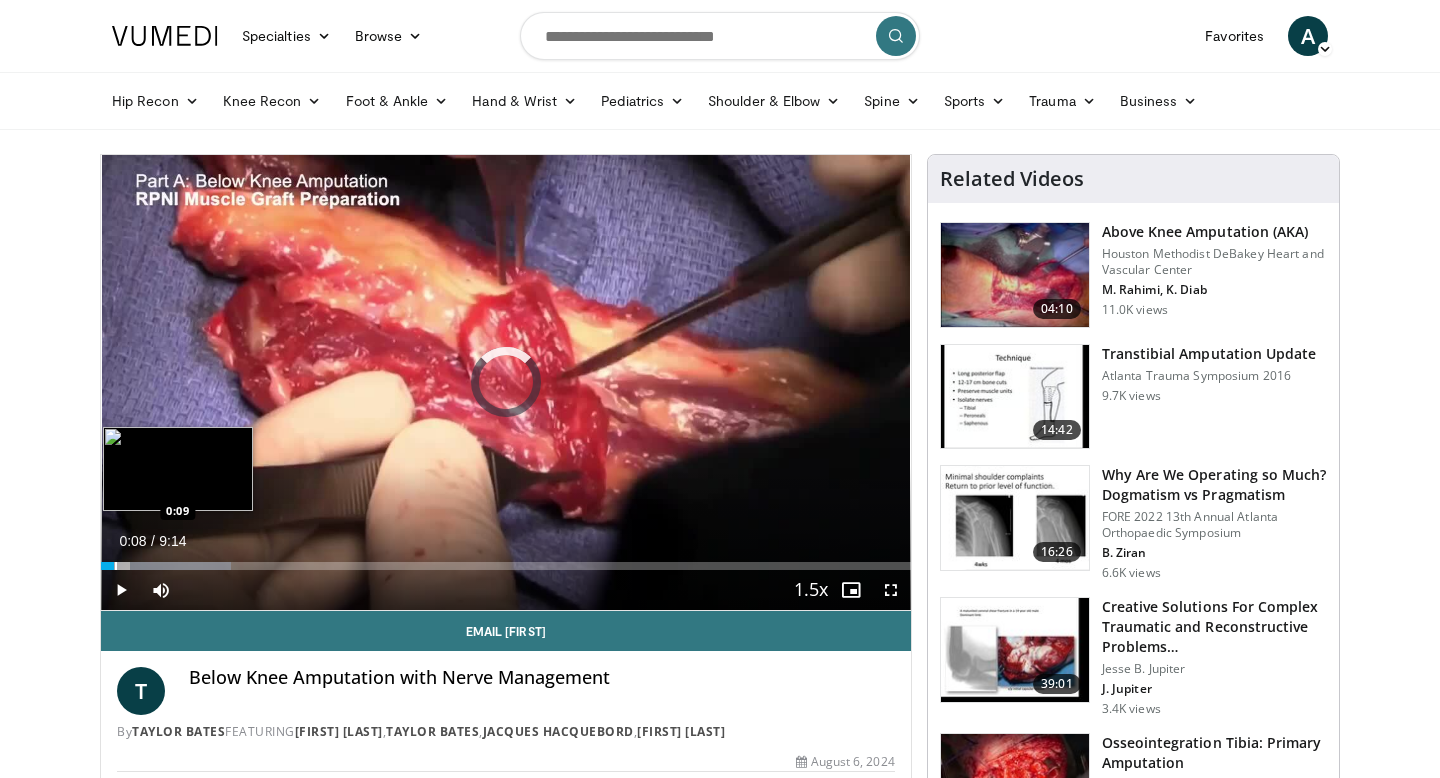 click on "Loaded :  16.09% 0:26 0:09" at bounding box center [506, 566] 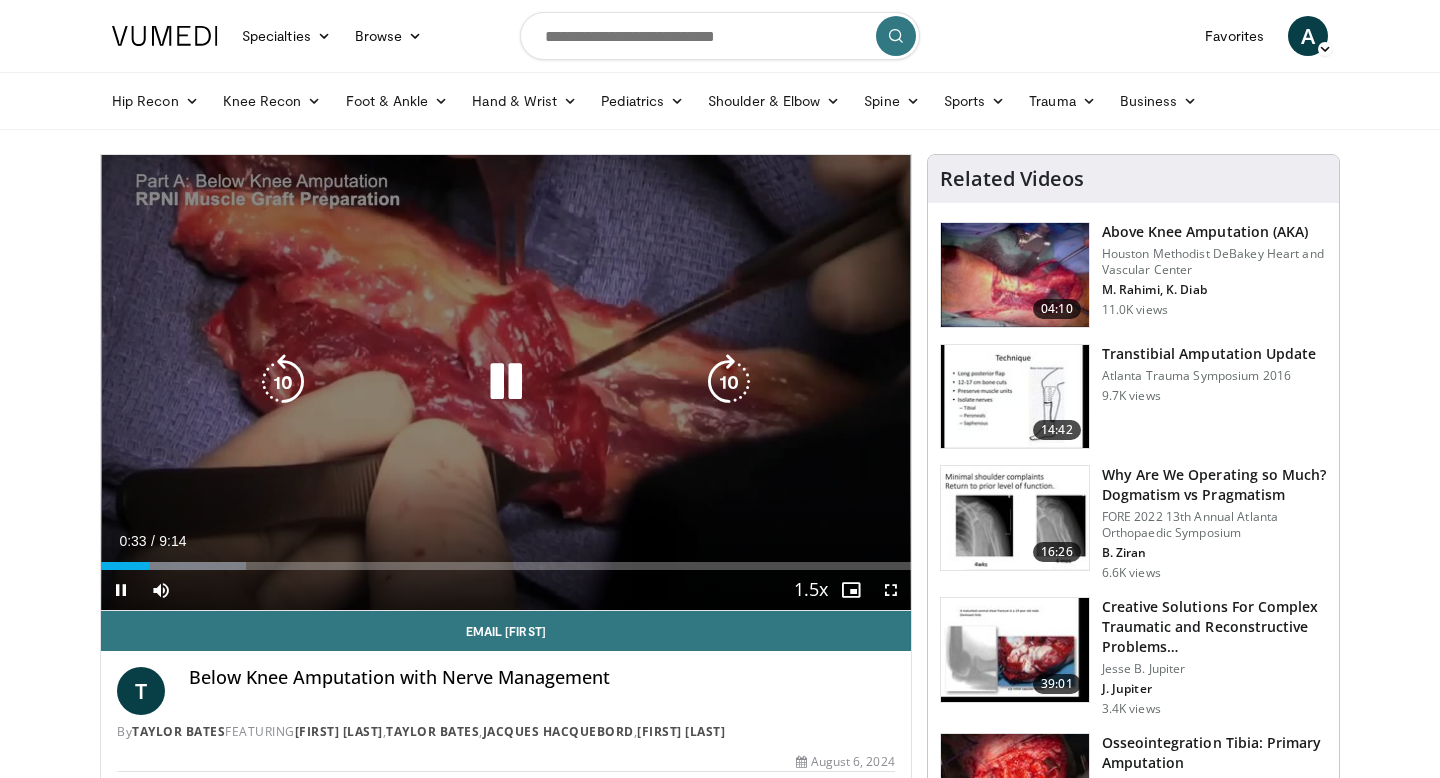 click at bounding box center [506, 382] 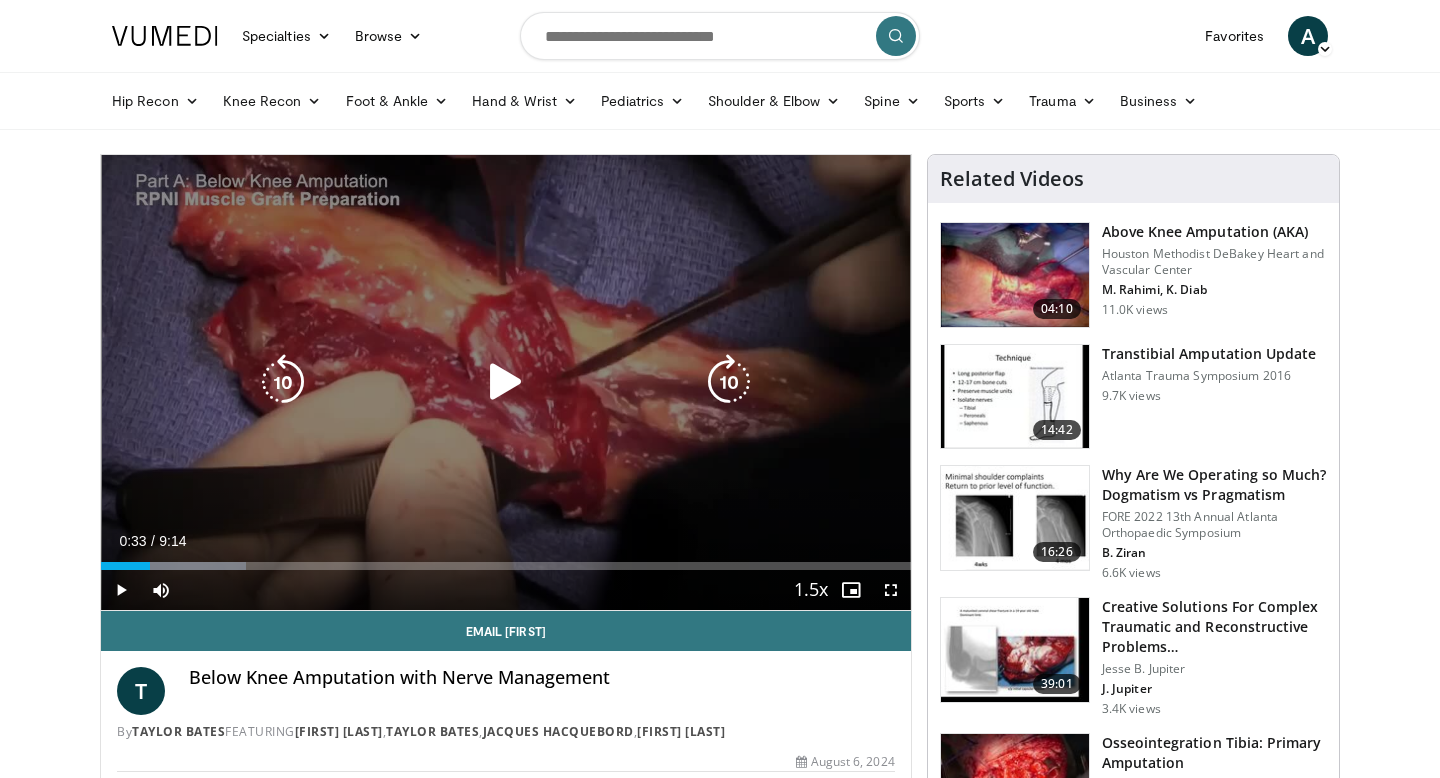 click at bounding box center [506, 382] 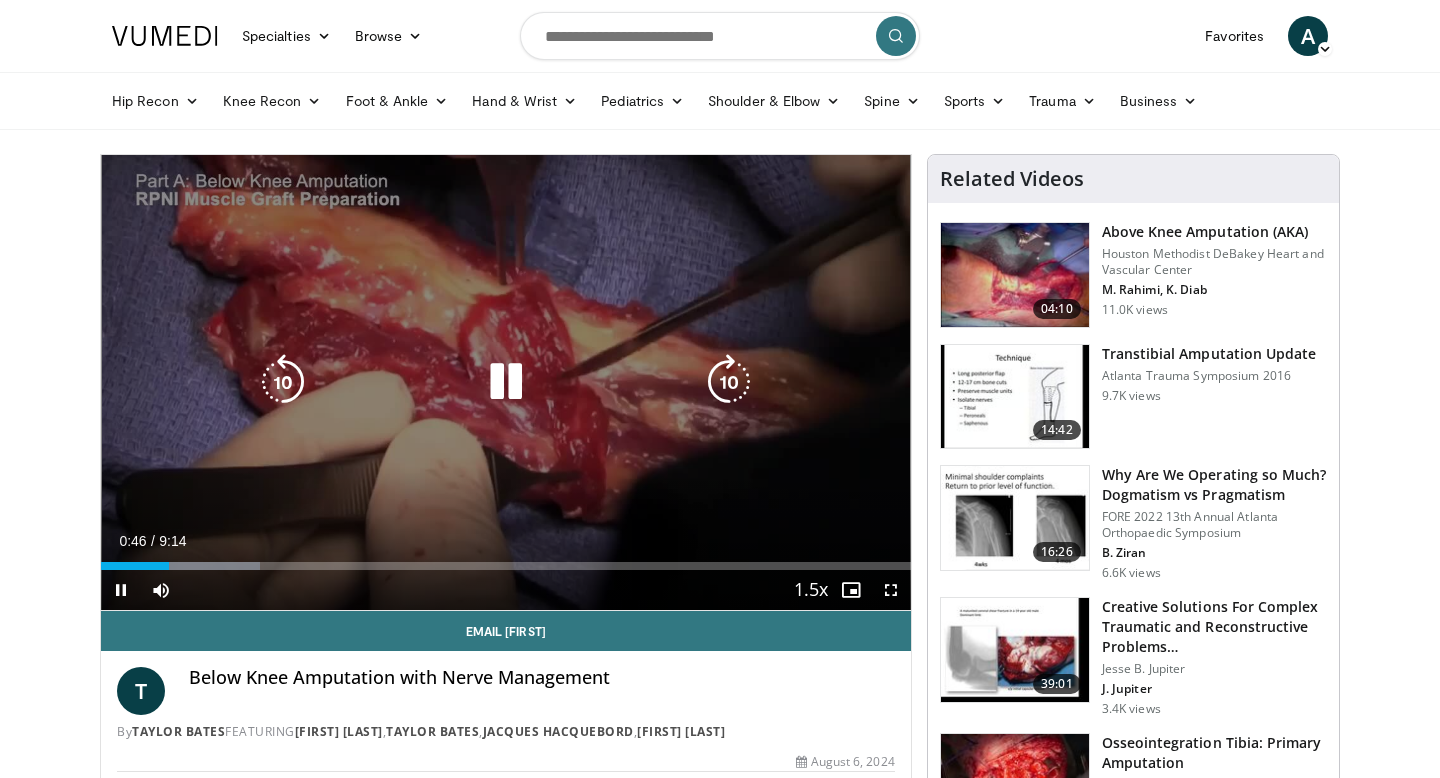 click at bounding box center (506, 382) 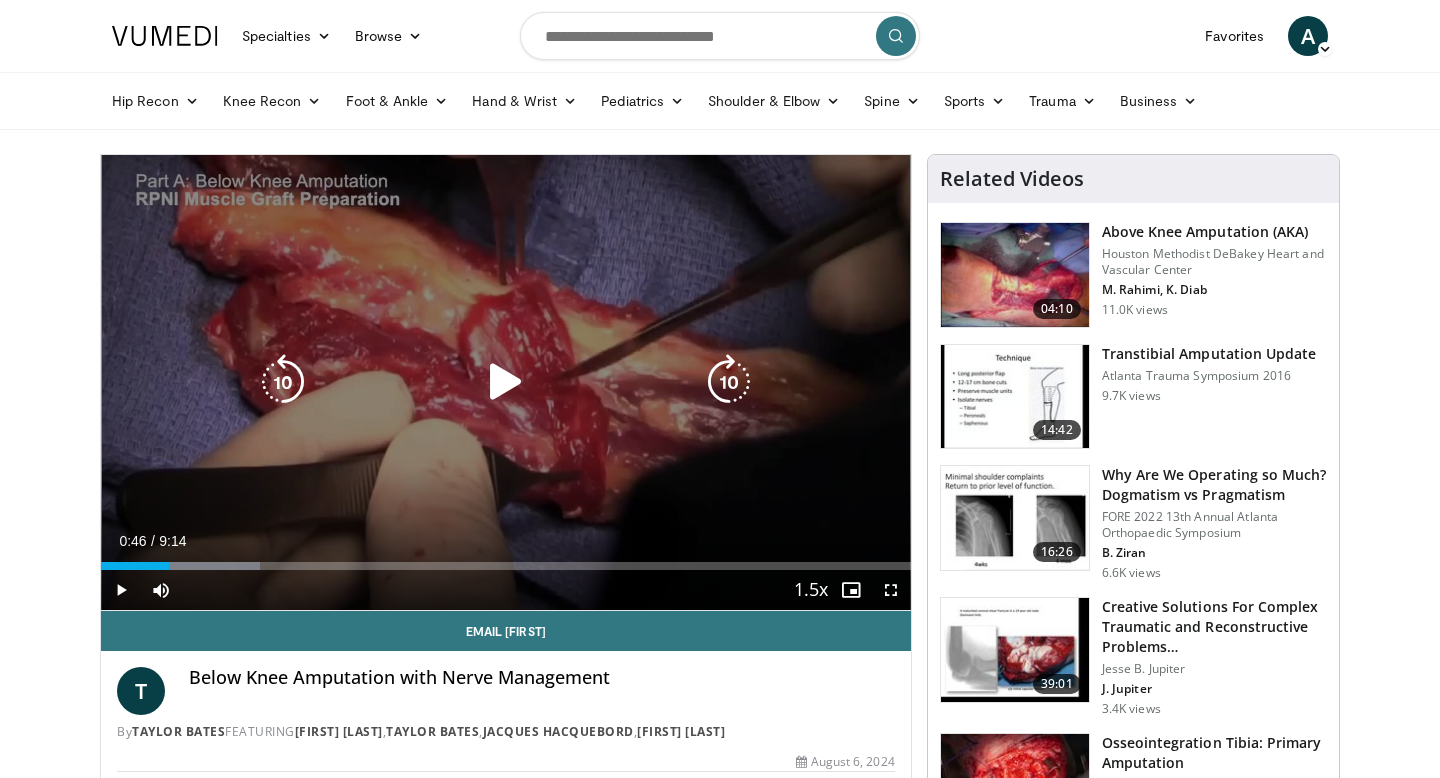 click on "10 seconds
Tap to unmute" at bounding box center [506, 382] 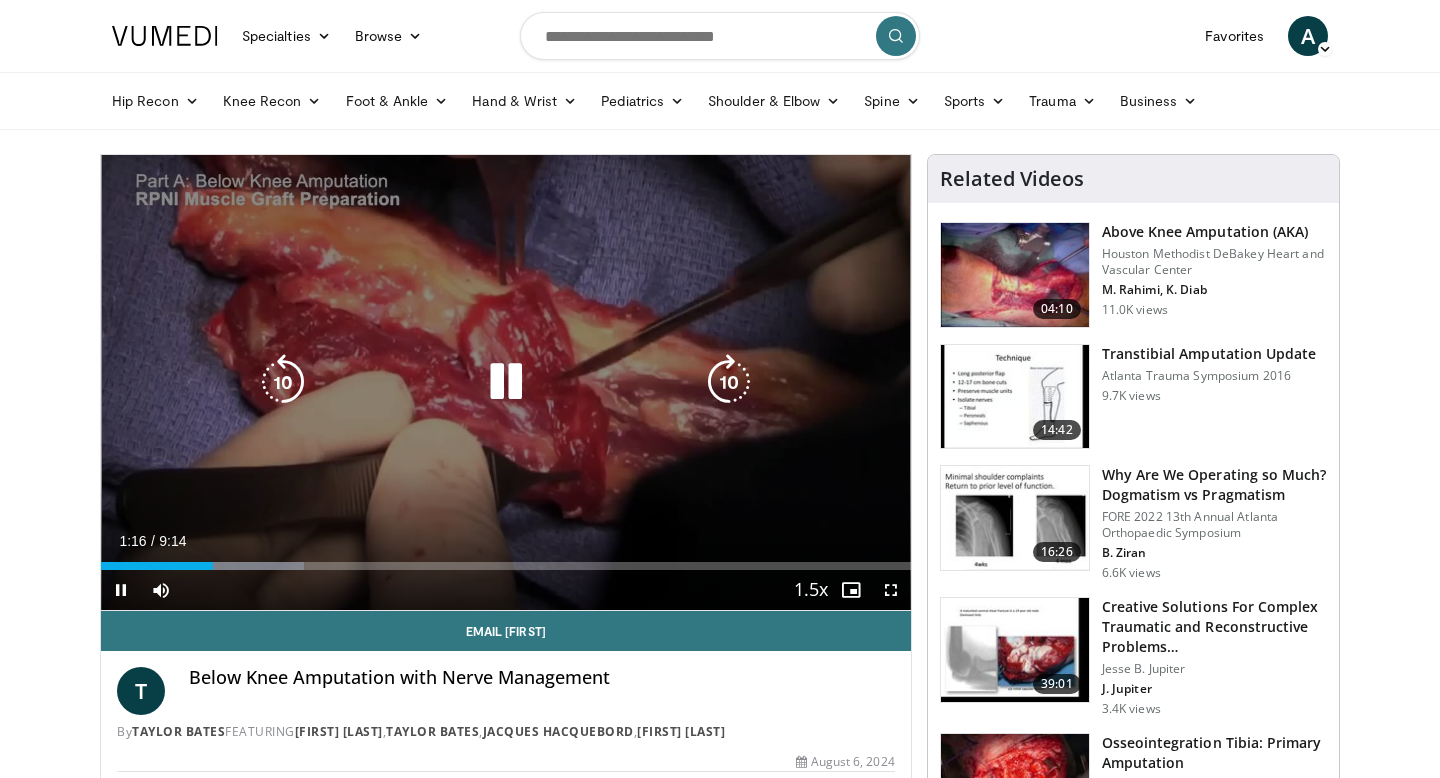 click at bounding box center (283, 382) 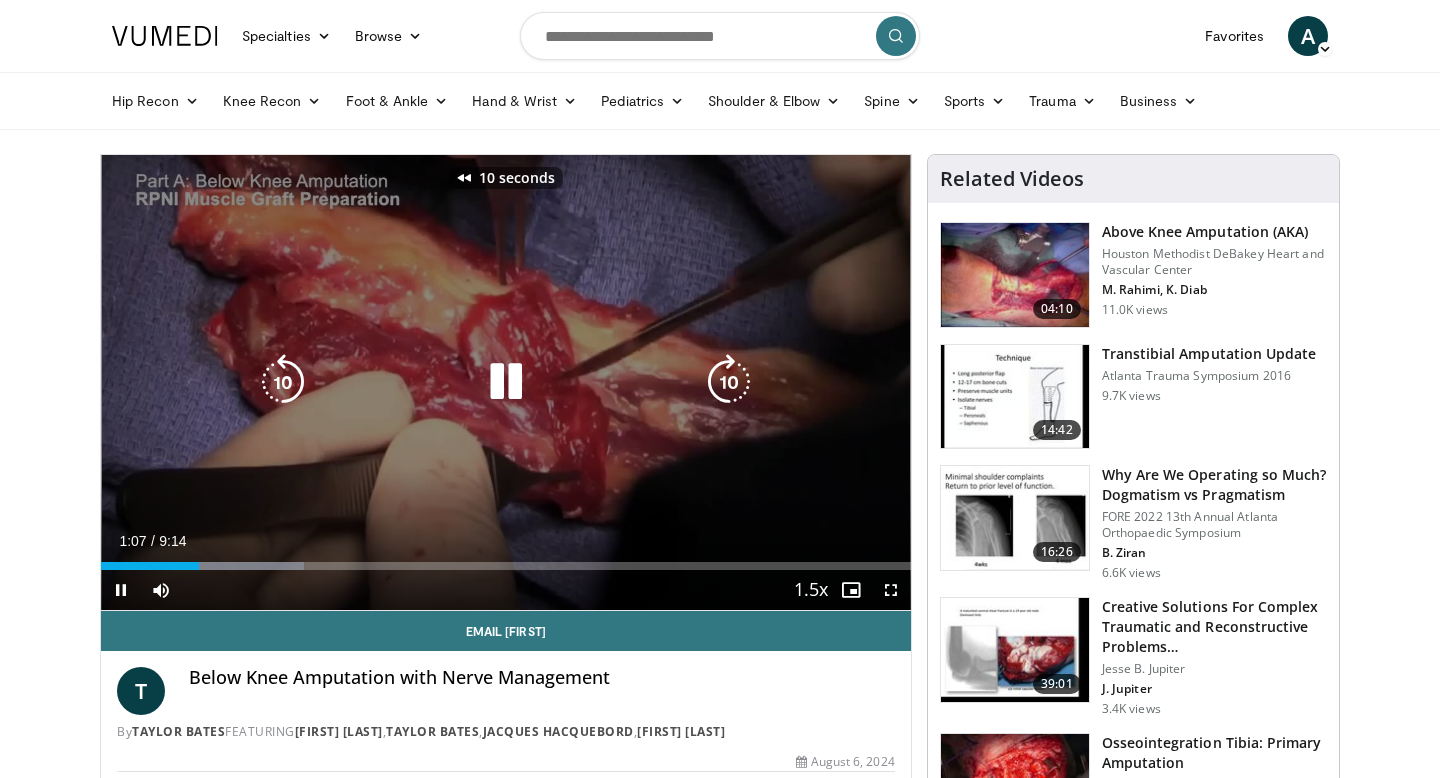 click at bounding box center [283, 382] 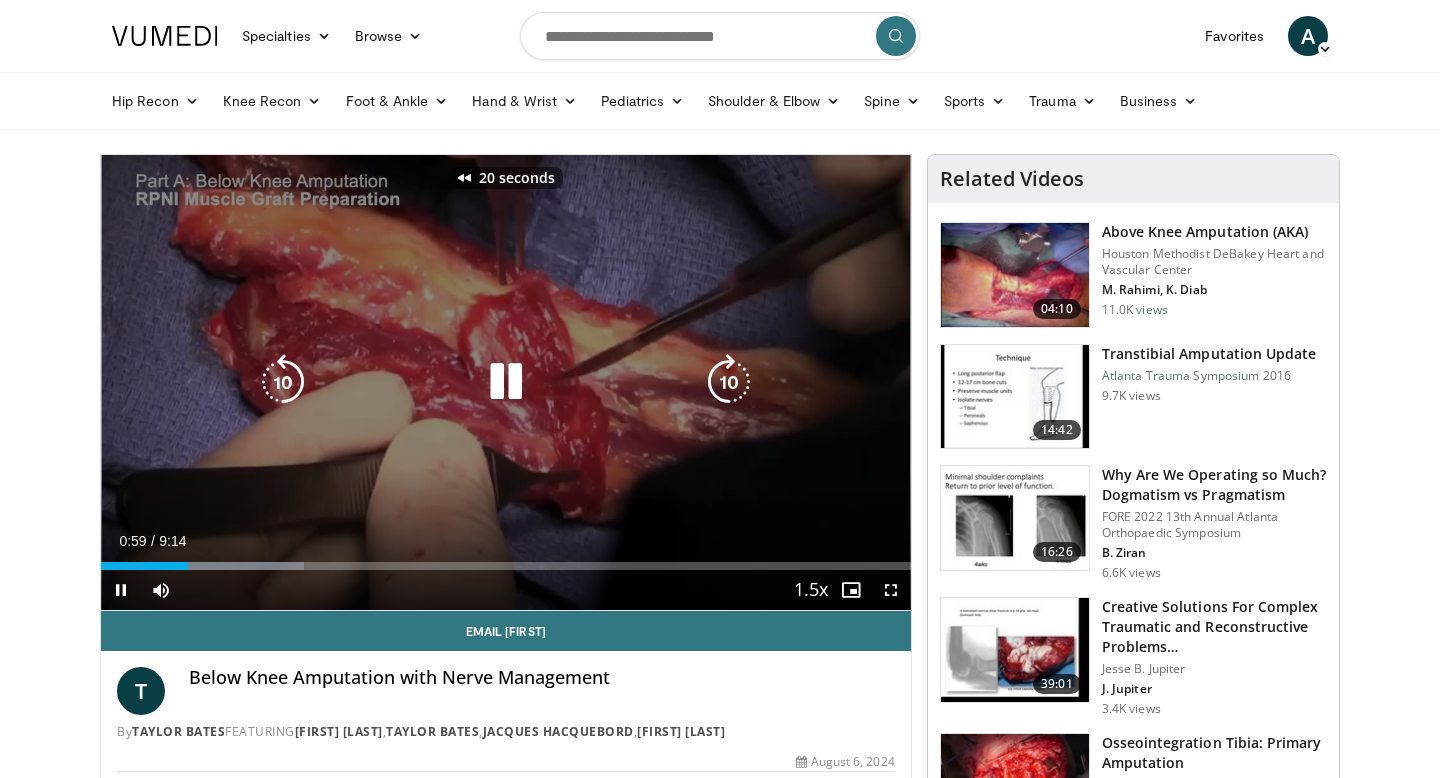 click at bounding box center [283, 382] 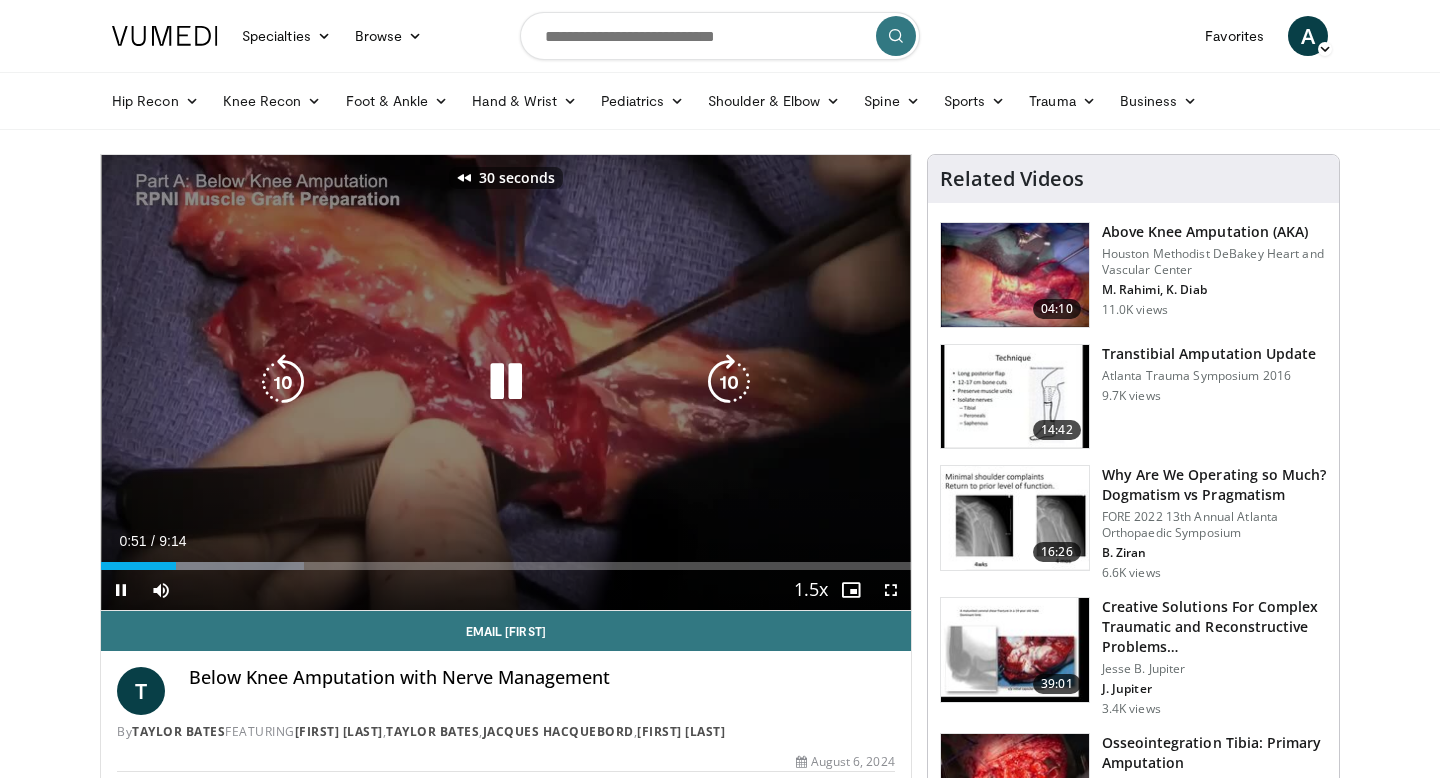 click at bounding box center (283, 382) 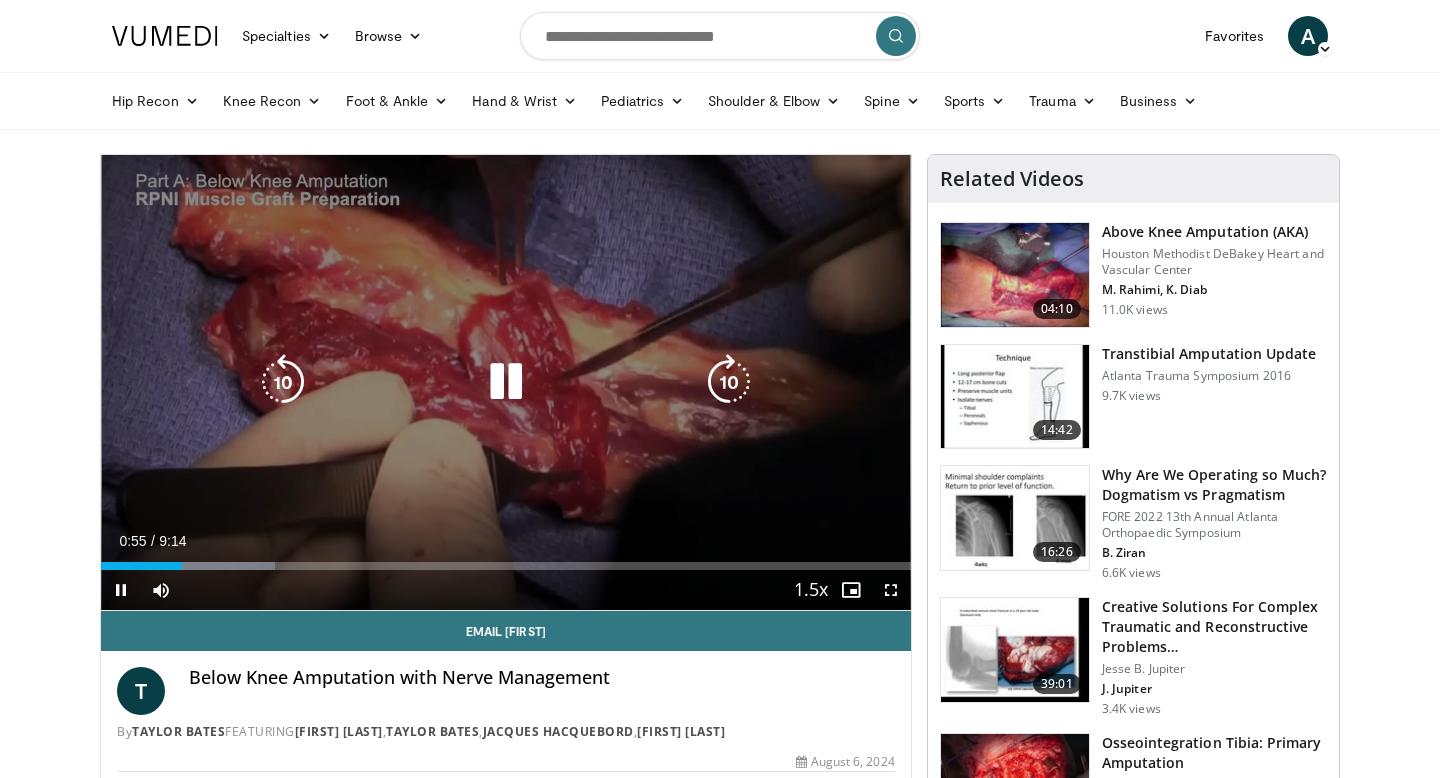 click at bounding box center [506, 382] 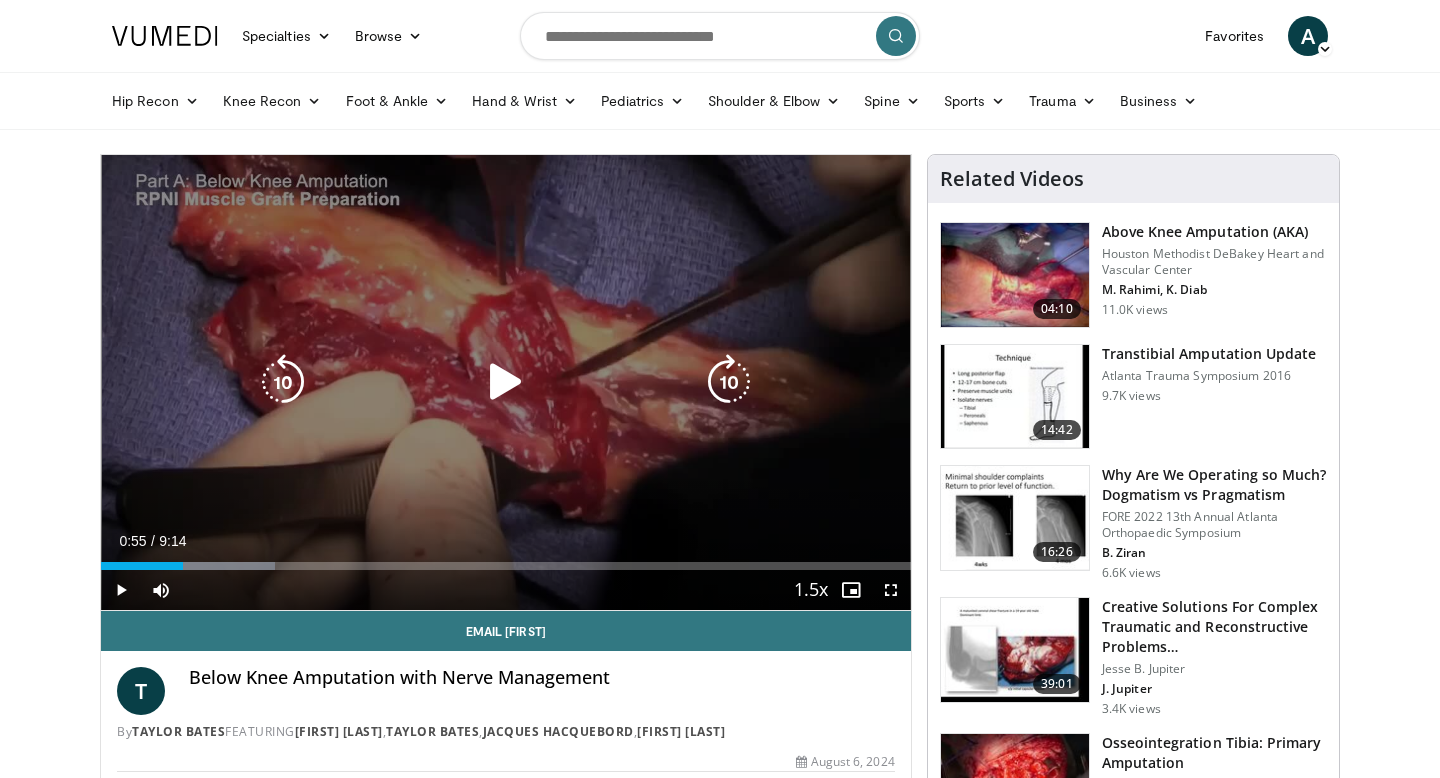 click at bounding box center [283, 382] 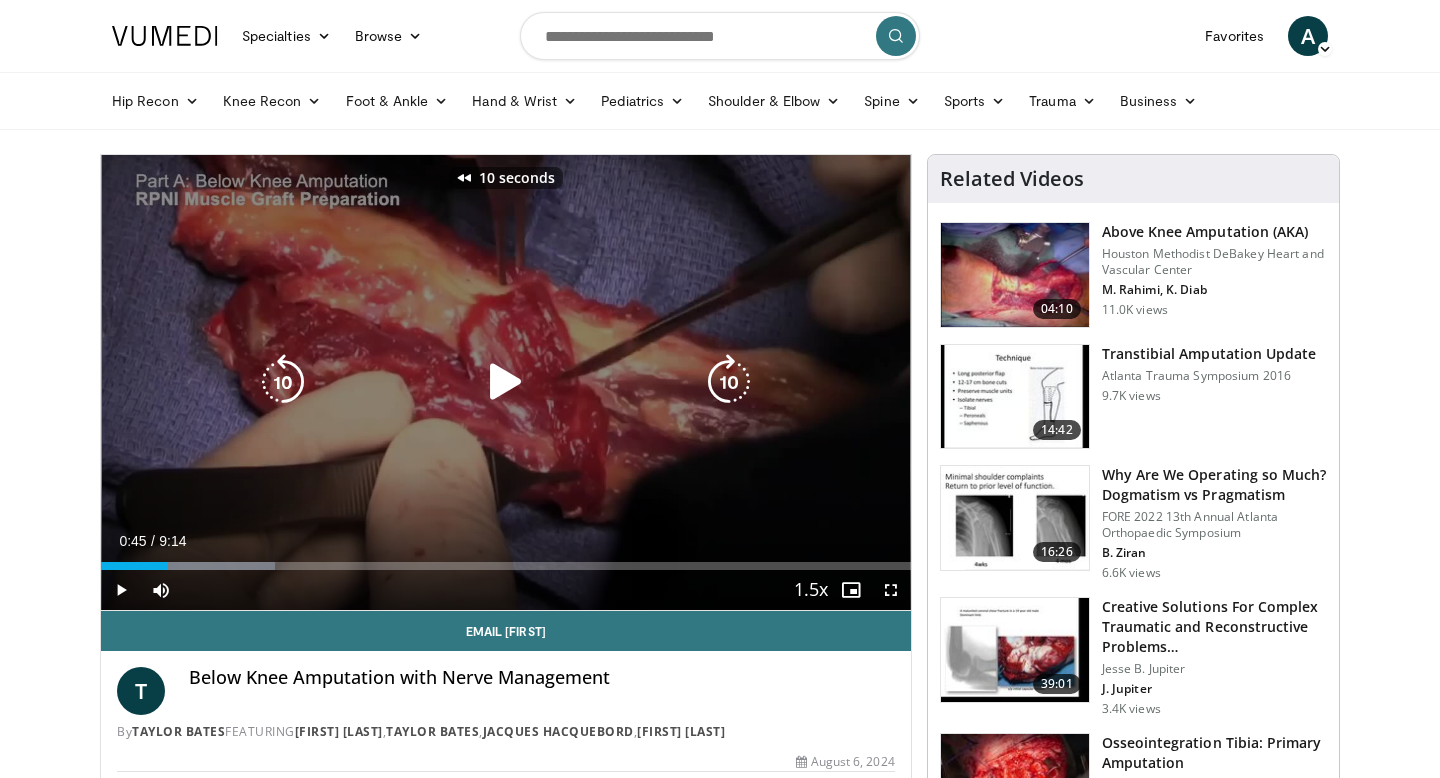 click at bounding box center (506, 382) 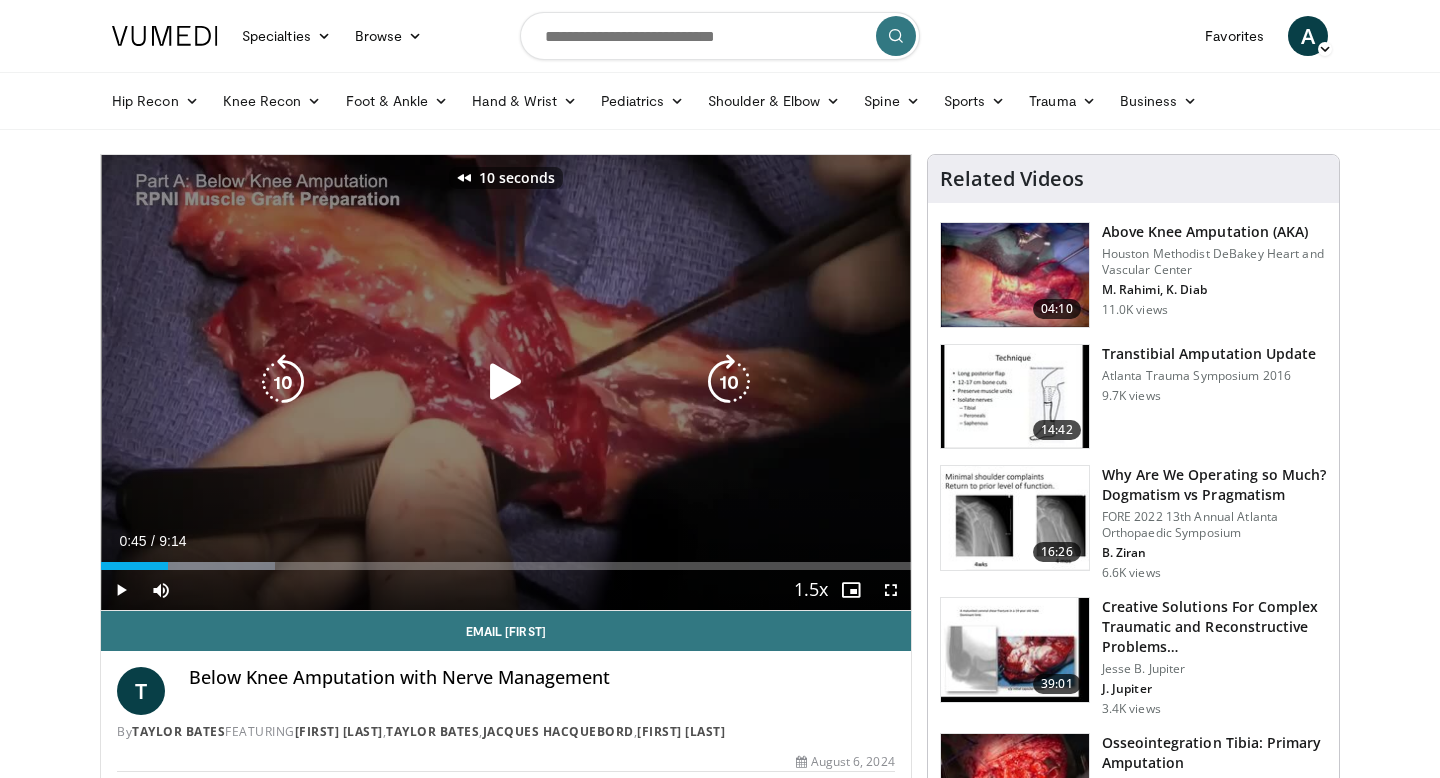 click at bounding box center (506, 382) 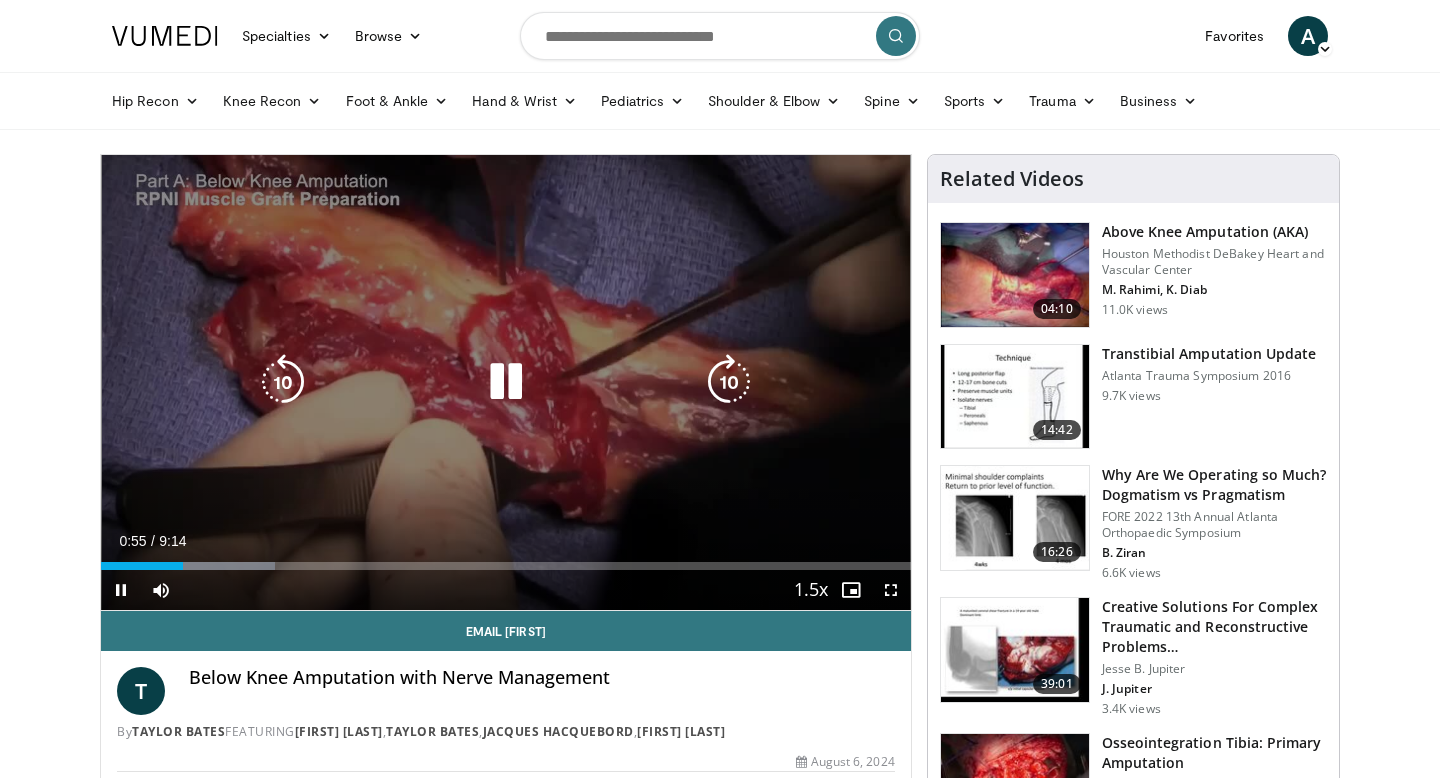 click at bounding box center [506, 382] 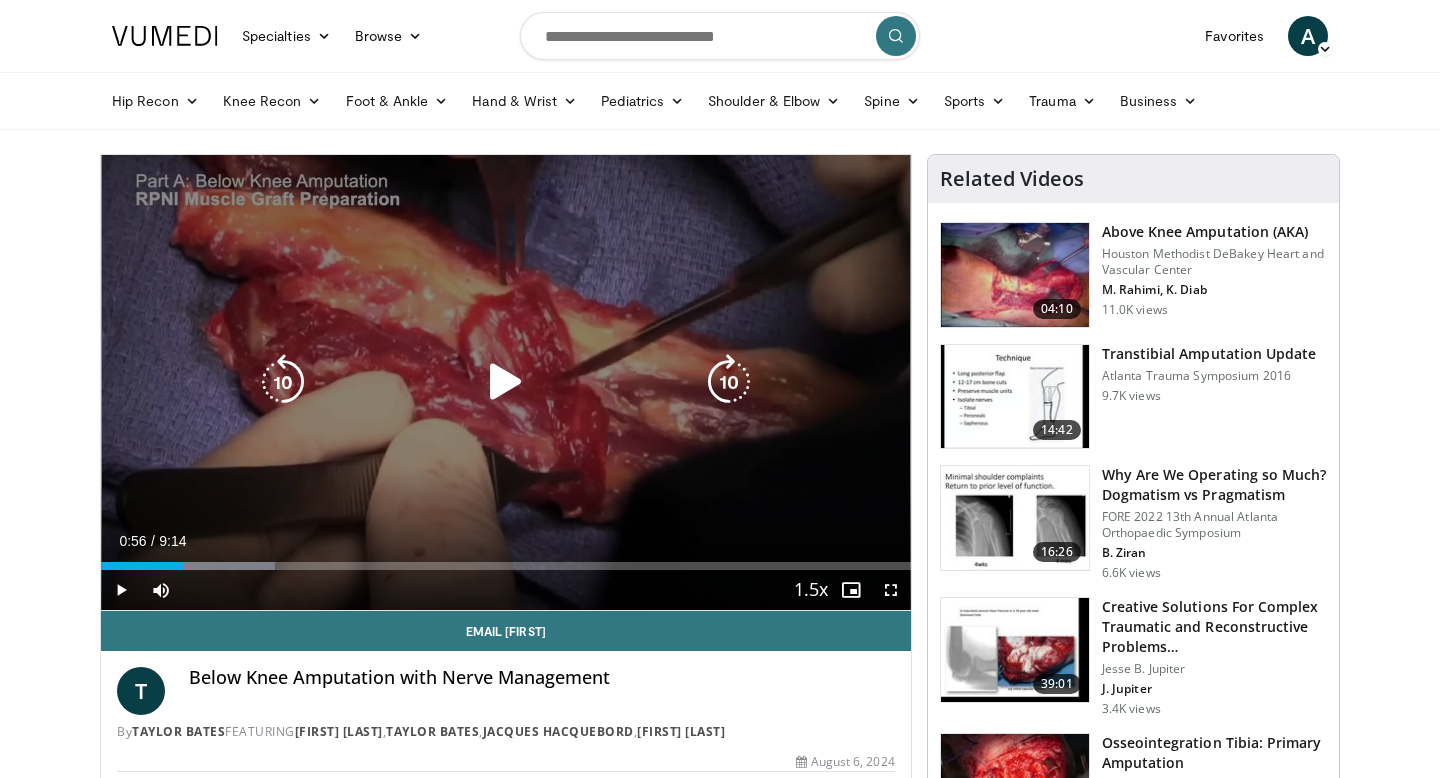 click on "10 seconds
Tap to unmute" at bounding box center [506, 382] 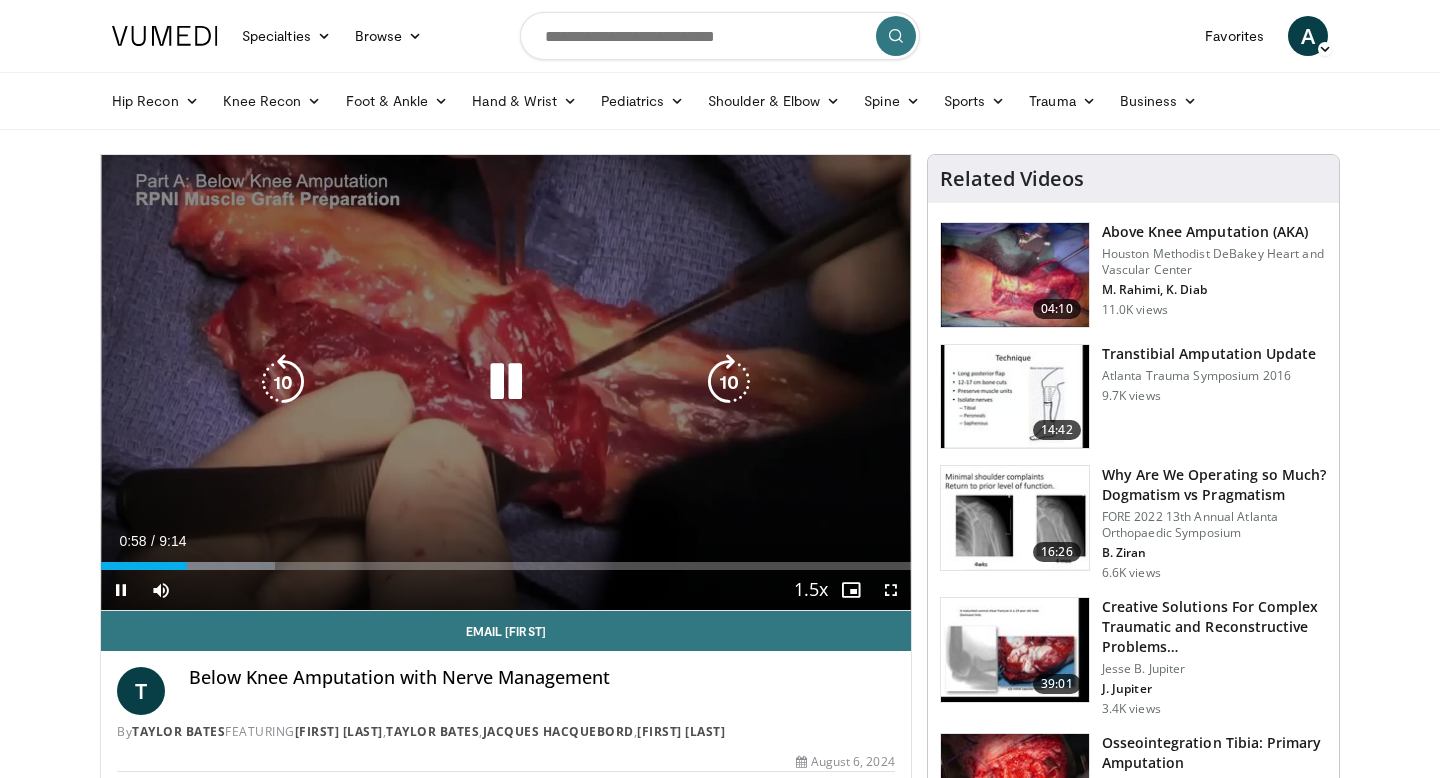 click on "10 seconds
Tap to unmute" at bounding box center [506, 382] 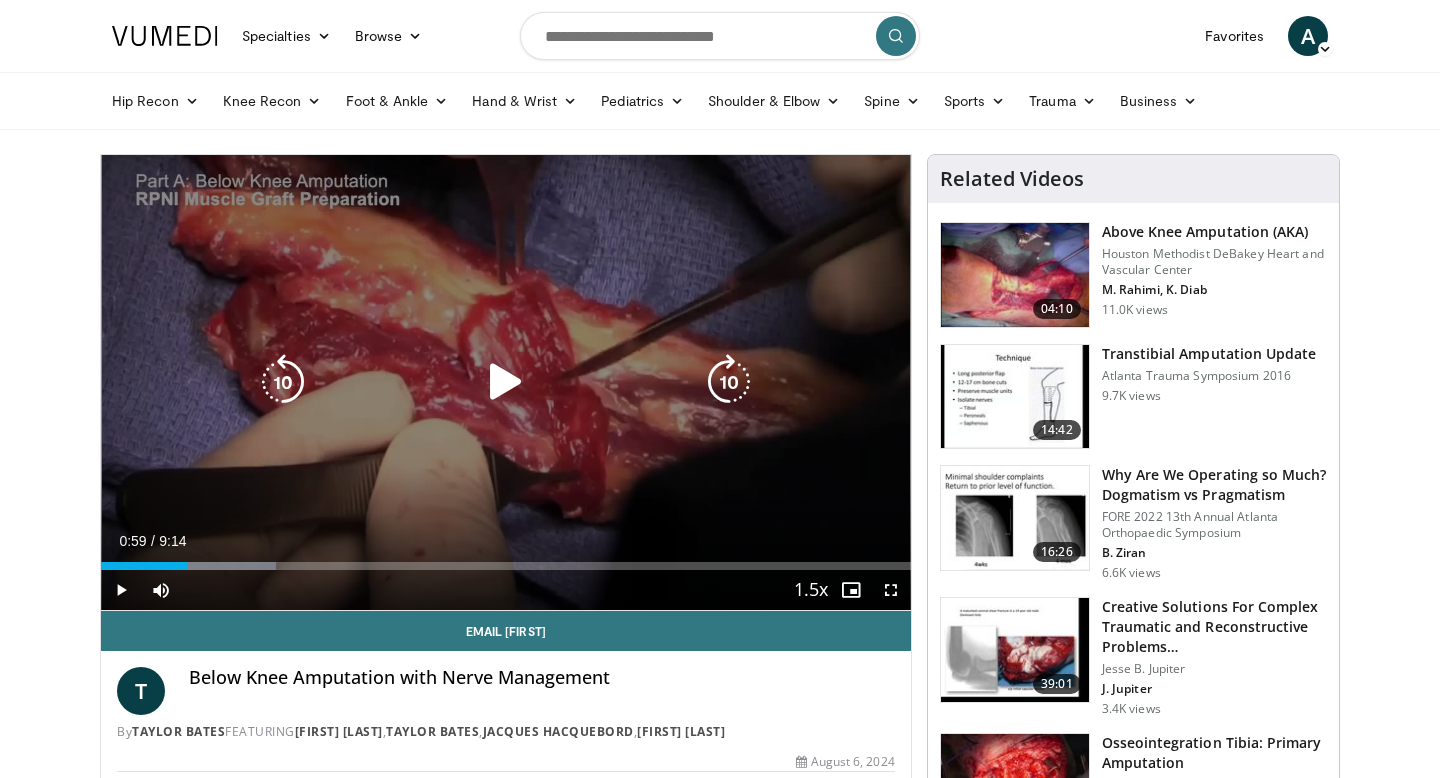 click at bounding box center [506, 382] 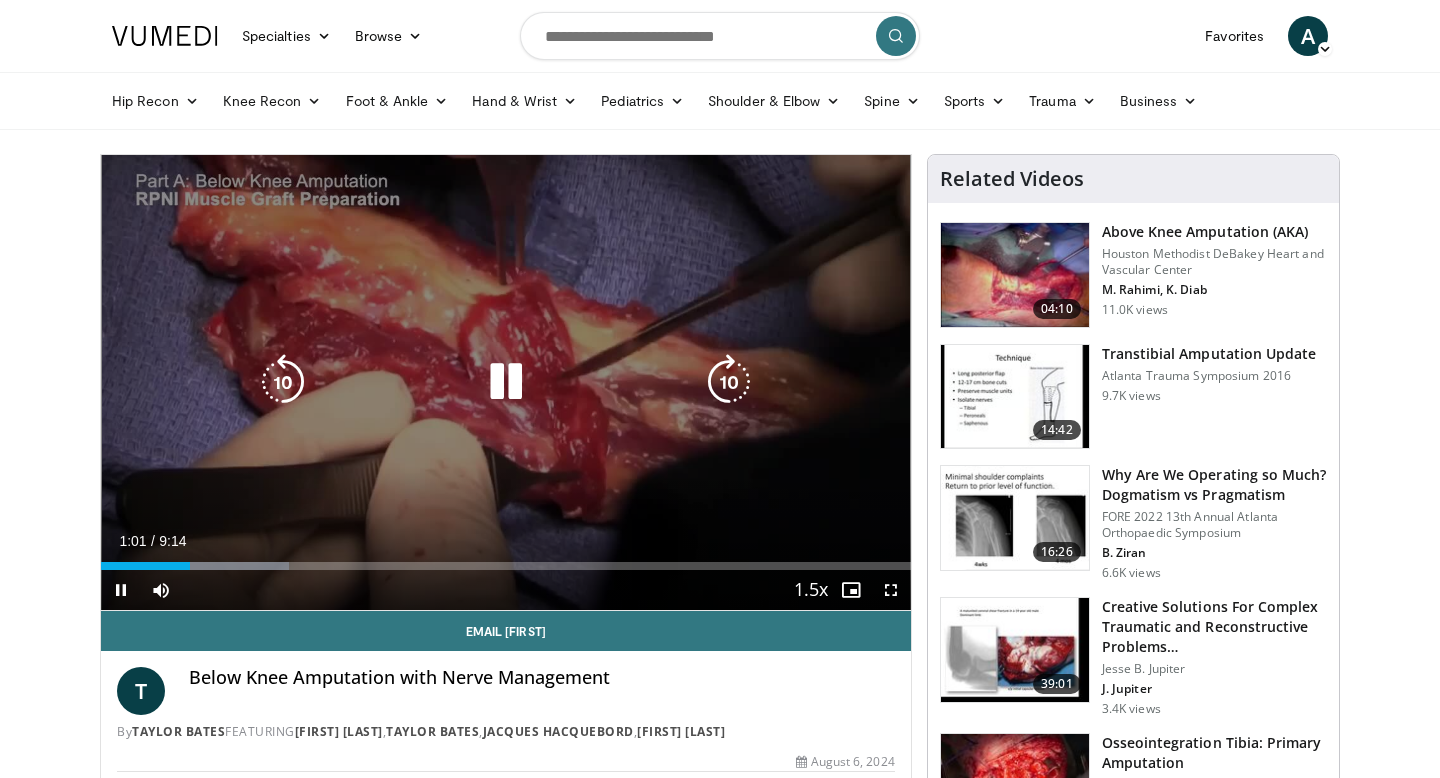 click at bounding box center (506, 382) 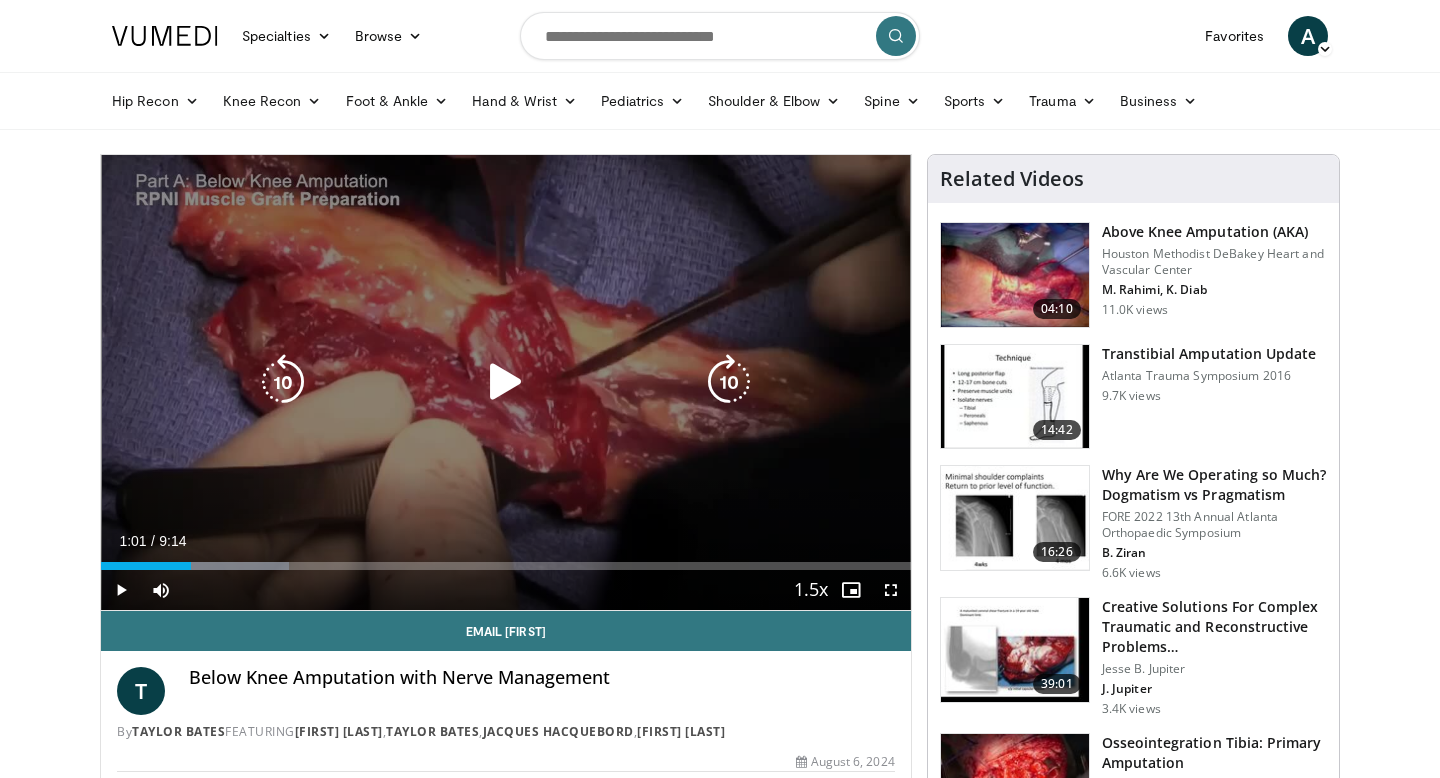 click on "10 seconds
Tap to unmute" at bounding box center (506, 382) 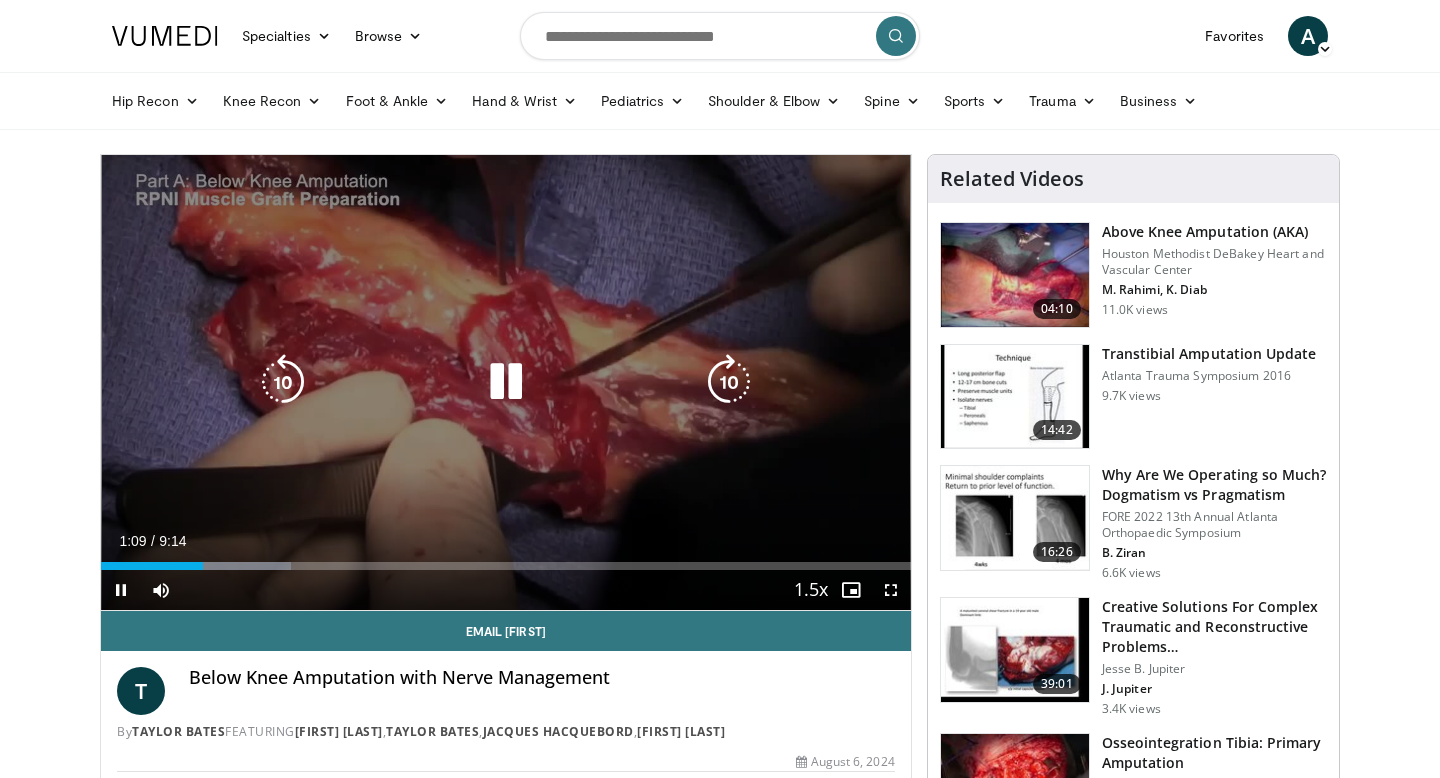 click at bounding box center [506, 382] 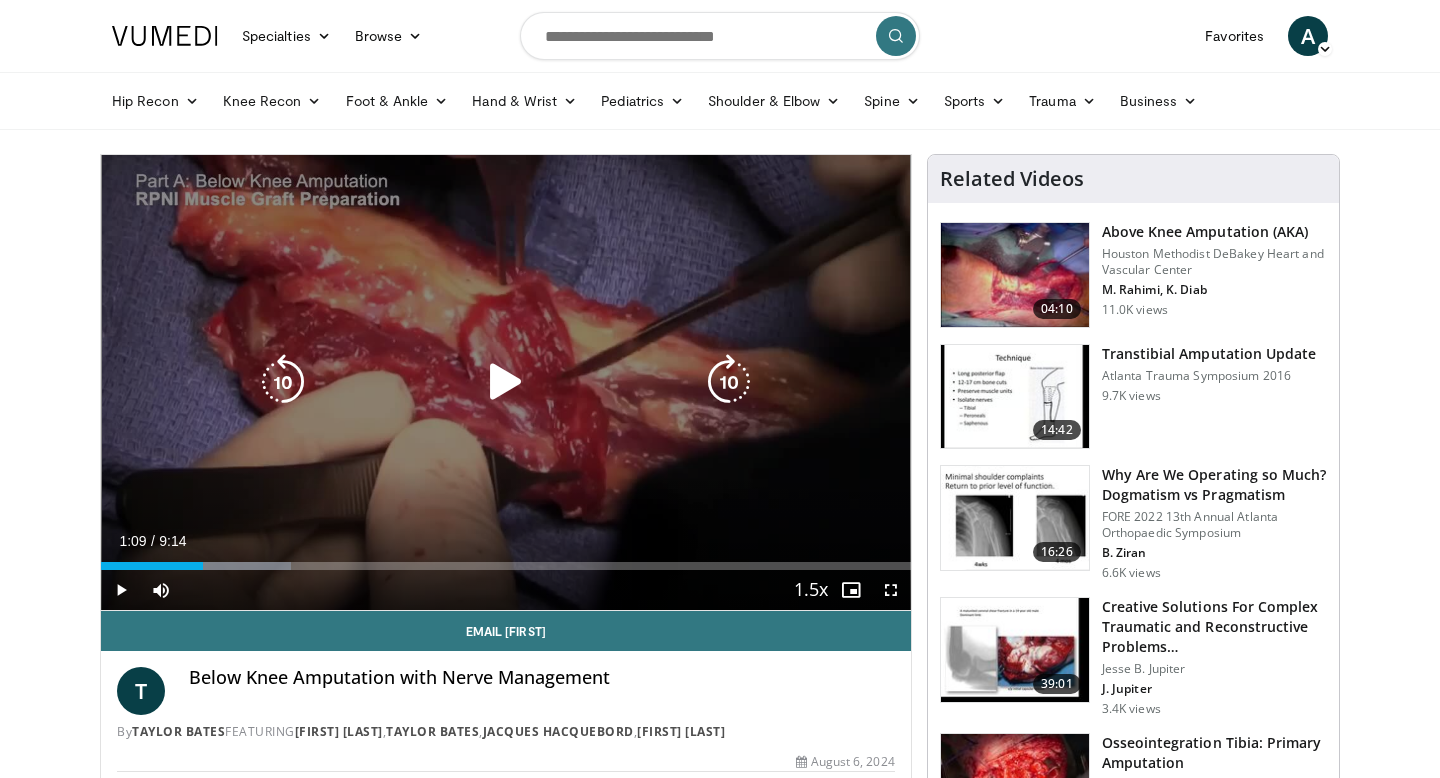 click at bounding box center [506, 382] 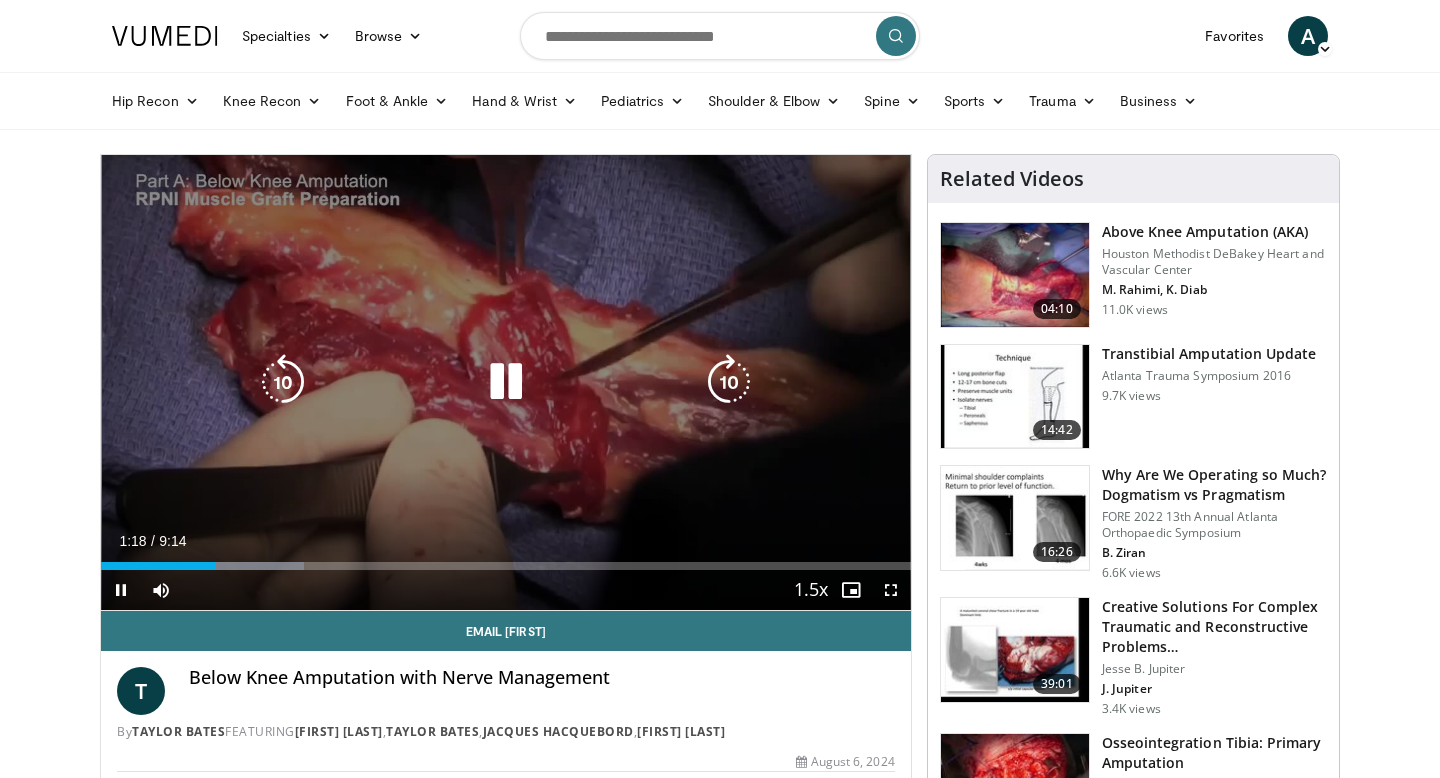 click at bounding box center [506, 382] 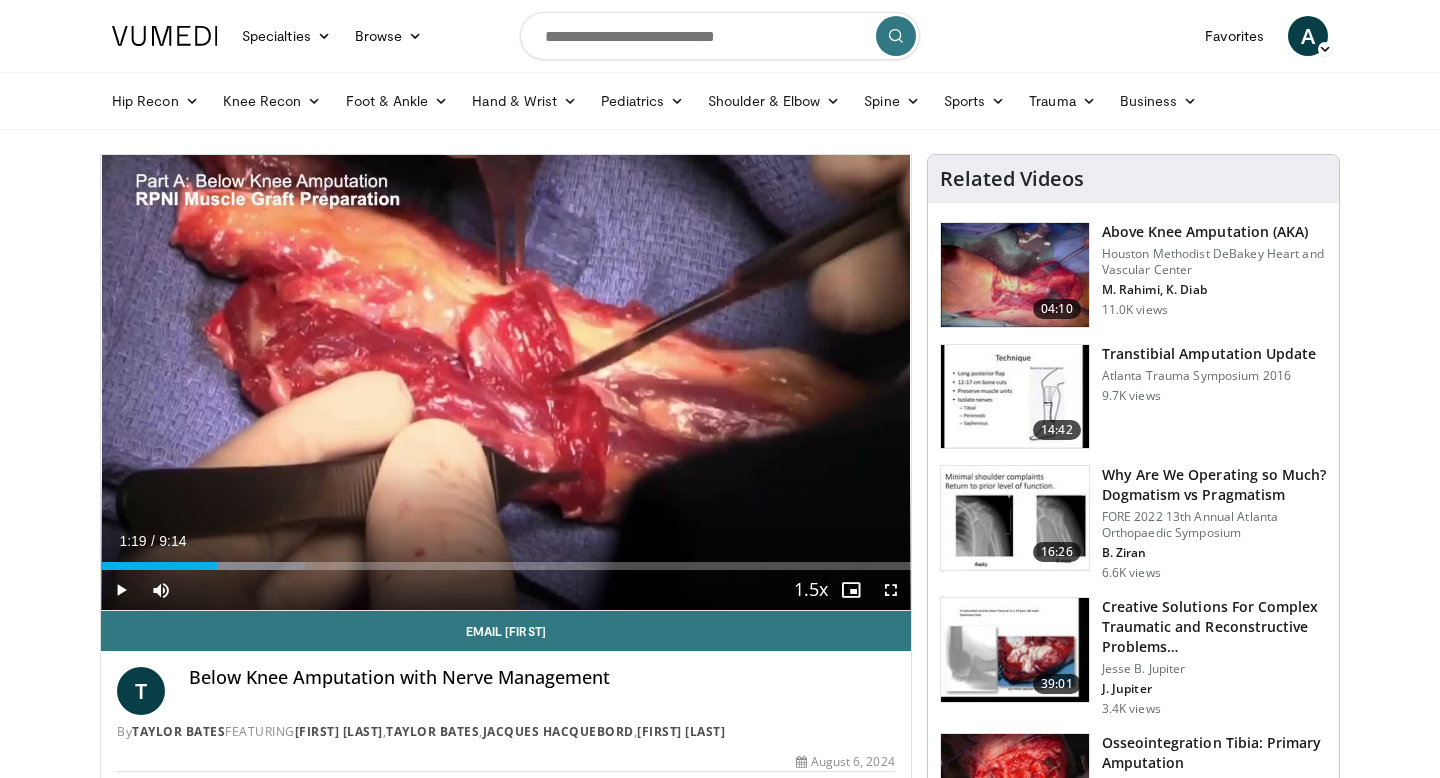 click on "Current Time  1:19 / Duration  9:14 Play Skip Backward Skip Forward Mute 44% Loaded :  25.25% 1:19 3:47 Stream Type  LIVE Seek to live, currently behind live LIVE   1.5x Playback Rate 0.5x 0.75x 1x 1.25x 1.5x , selected 1.75x 2x Chapters Chapters Descriptions descriptions off , selected Captions captions settings , opens captions settings dialog captions off , selected Audio Track en (Main) , selected Fullscreen Enable picture-in-picture mode" at bounding box center [506, 590] 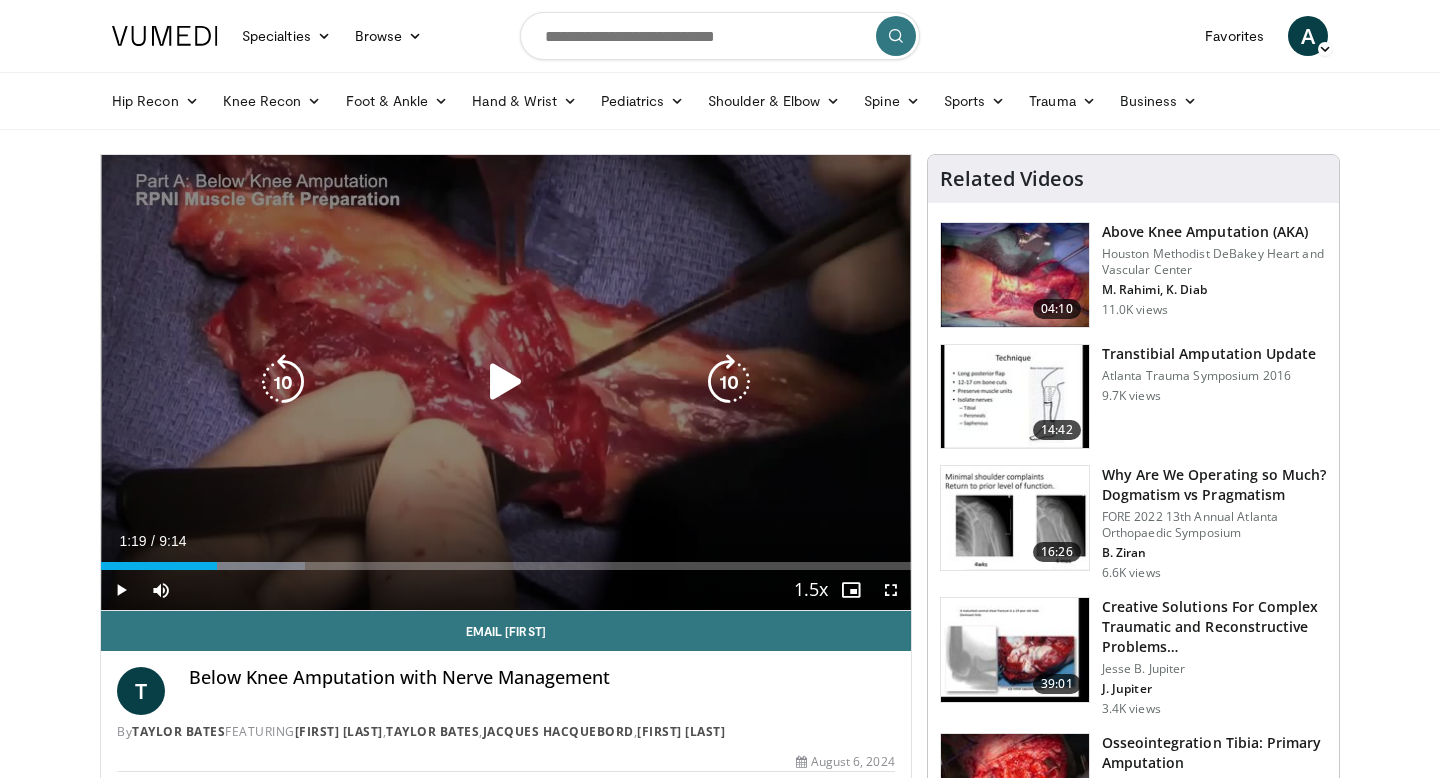 click on "10 seconds
Tap to unmute" at bounding box center [506, 382] 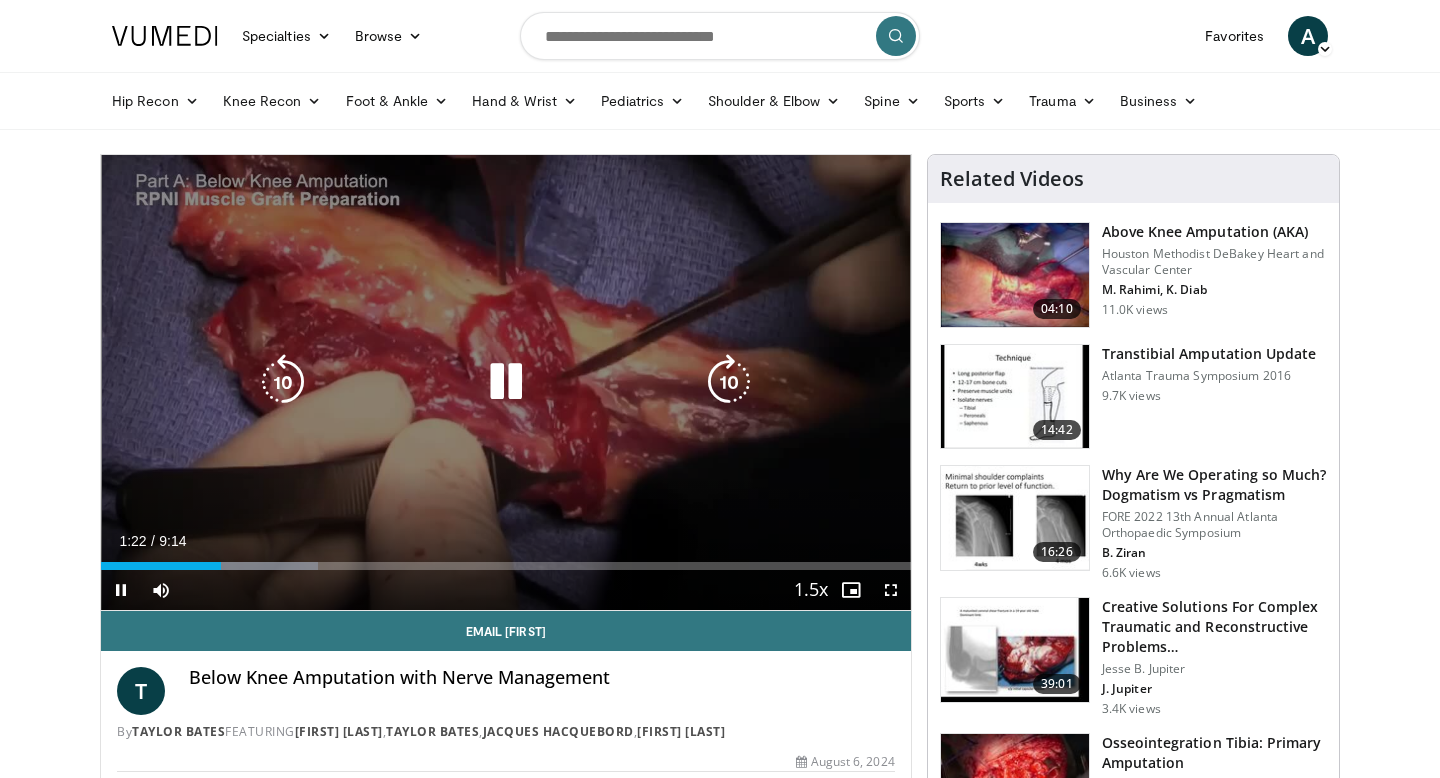 click at bounding box center (506, 382) 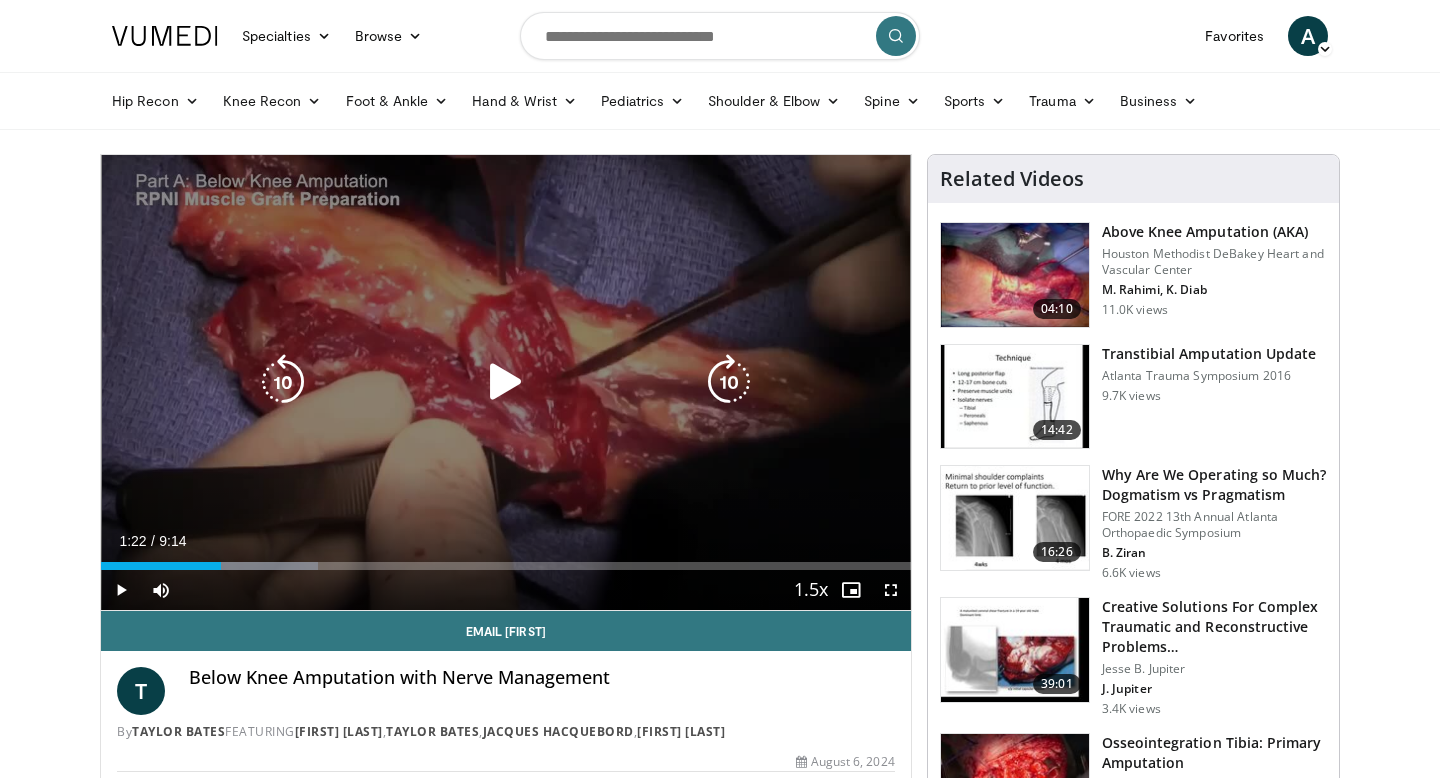 click on "10 seconds
Tap to unmute" at bounding box center [506, 382] 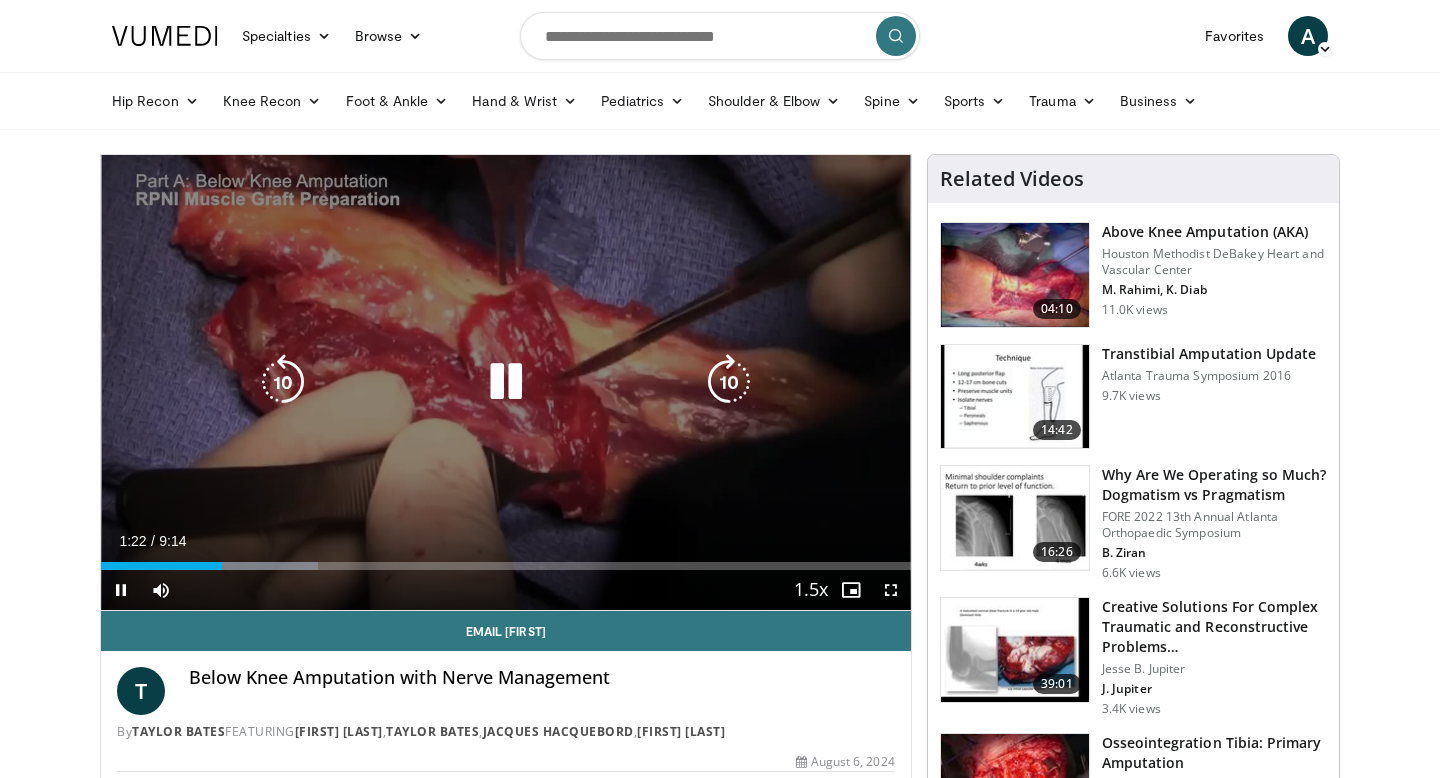 click on "10 seconds
Tap to unmute" at bounding box center (506, 382) 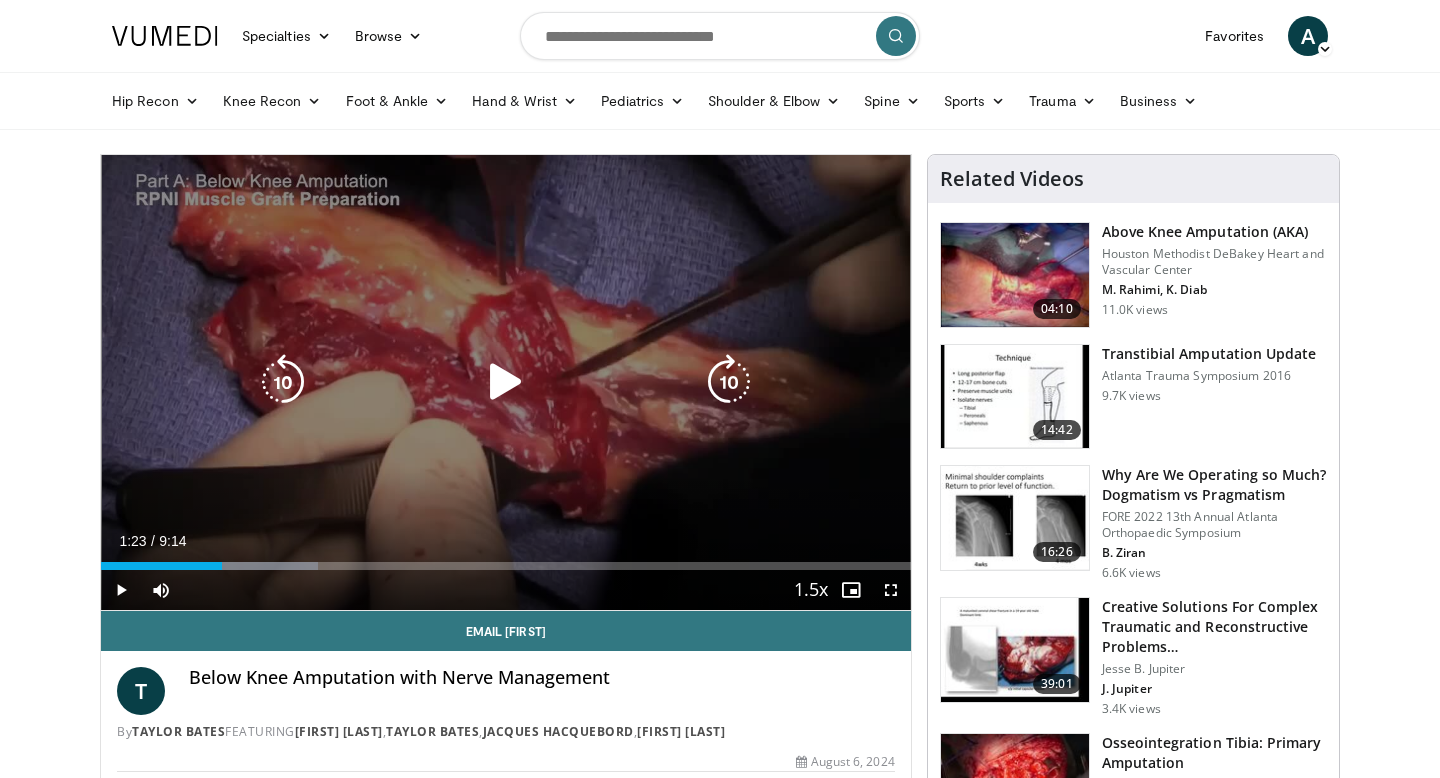 click at bounding box center (283, 382) 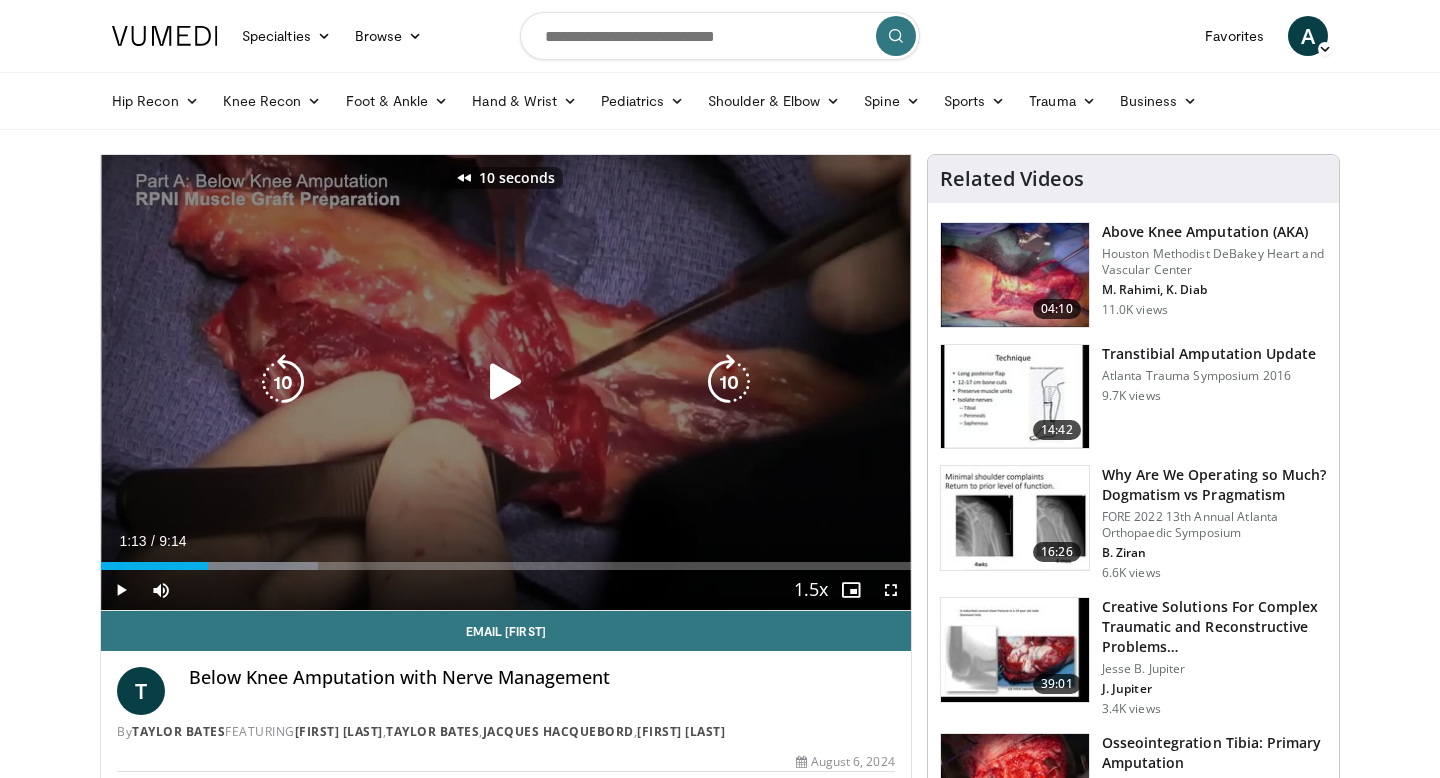 click at bounding box center [283, 382] 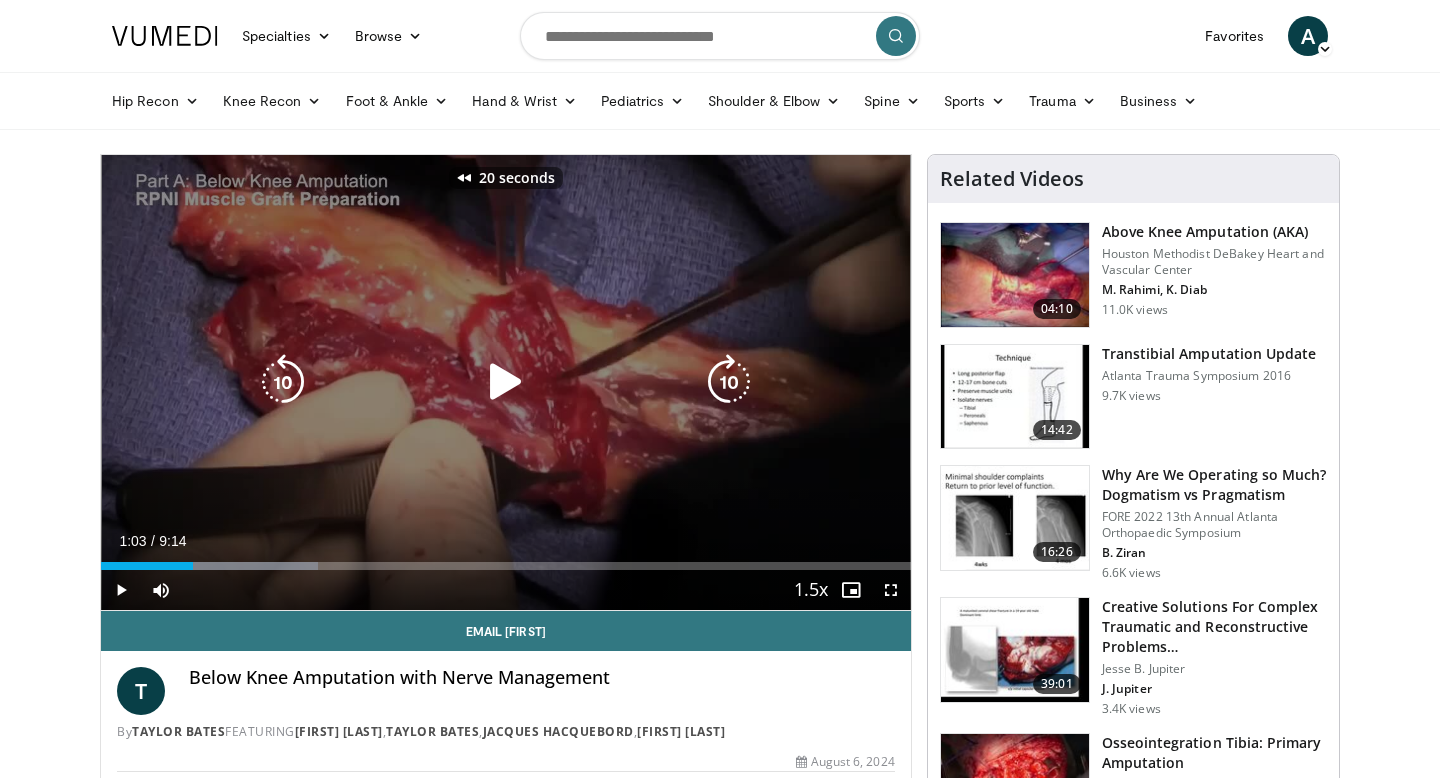 click at bounding box center (506, 382) 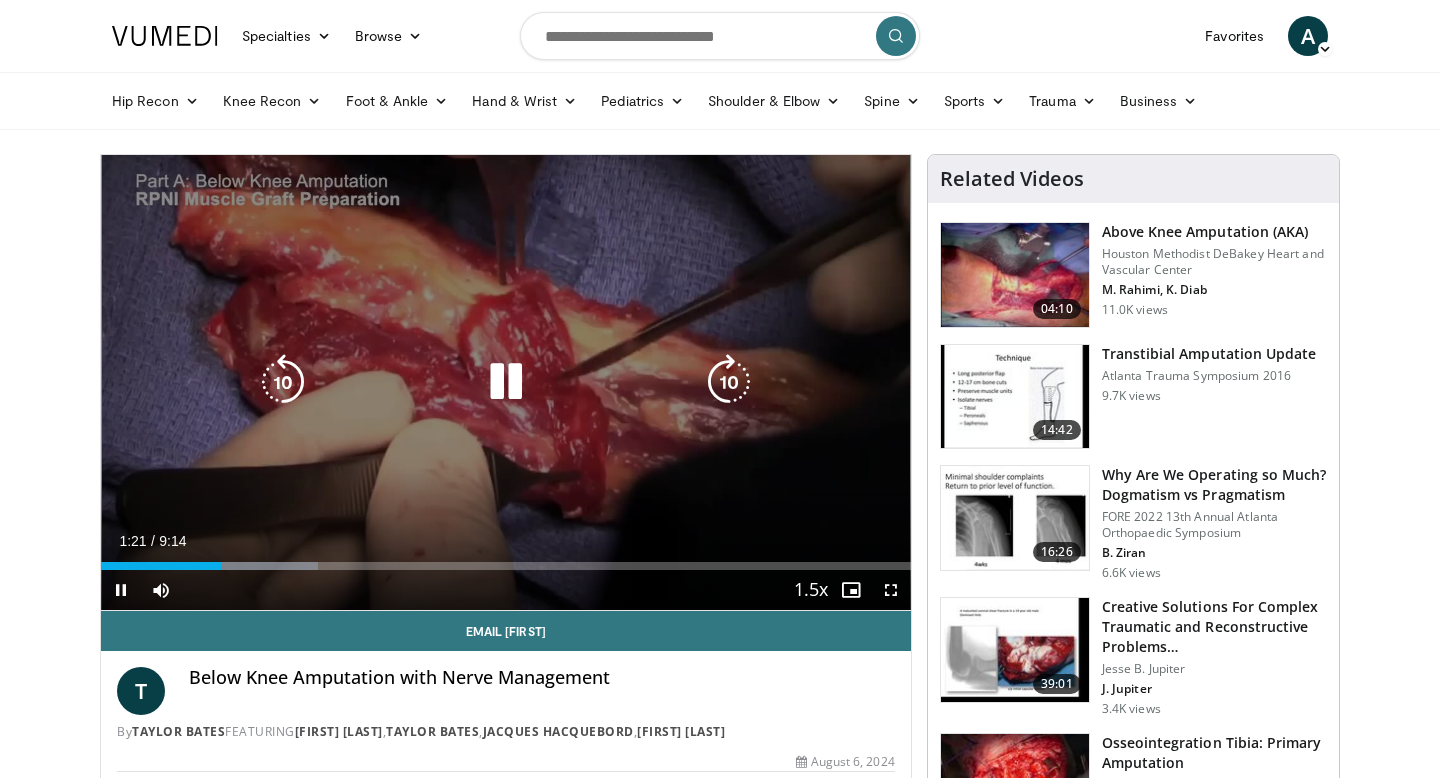 click at bounding box center (506, 382) 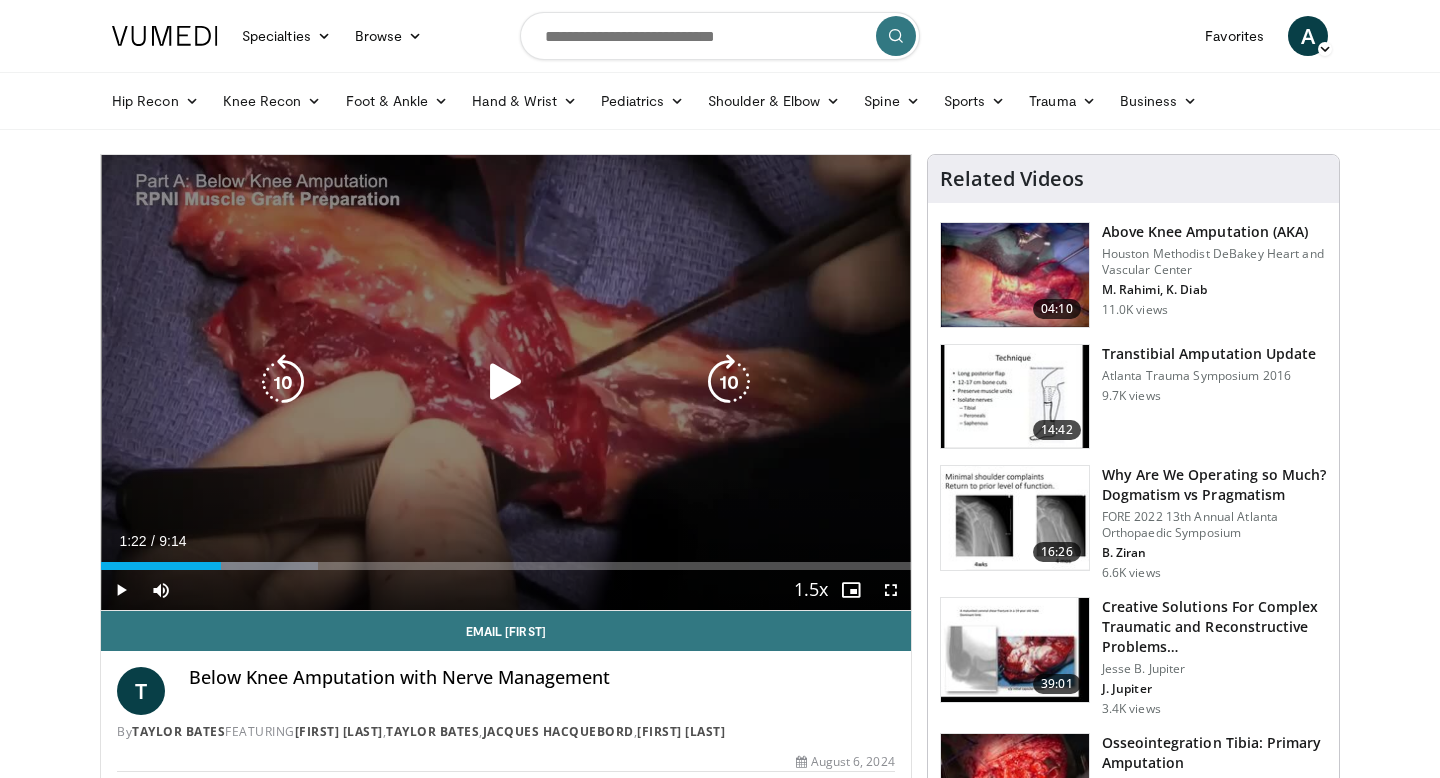 click at bounding box center [506, 382] 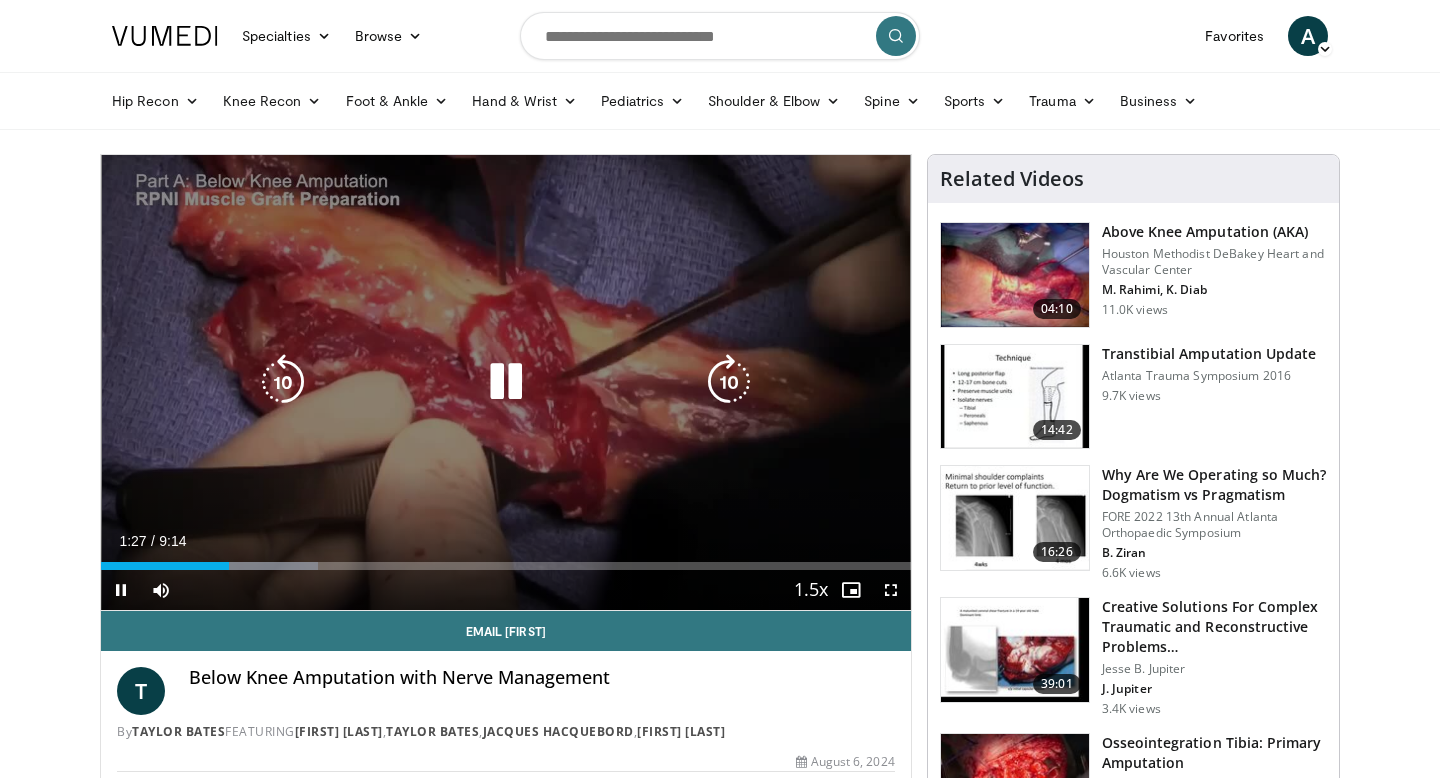 click at bounding box center [506, 382] 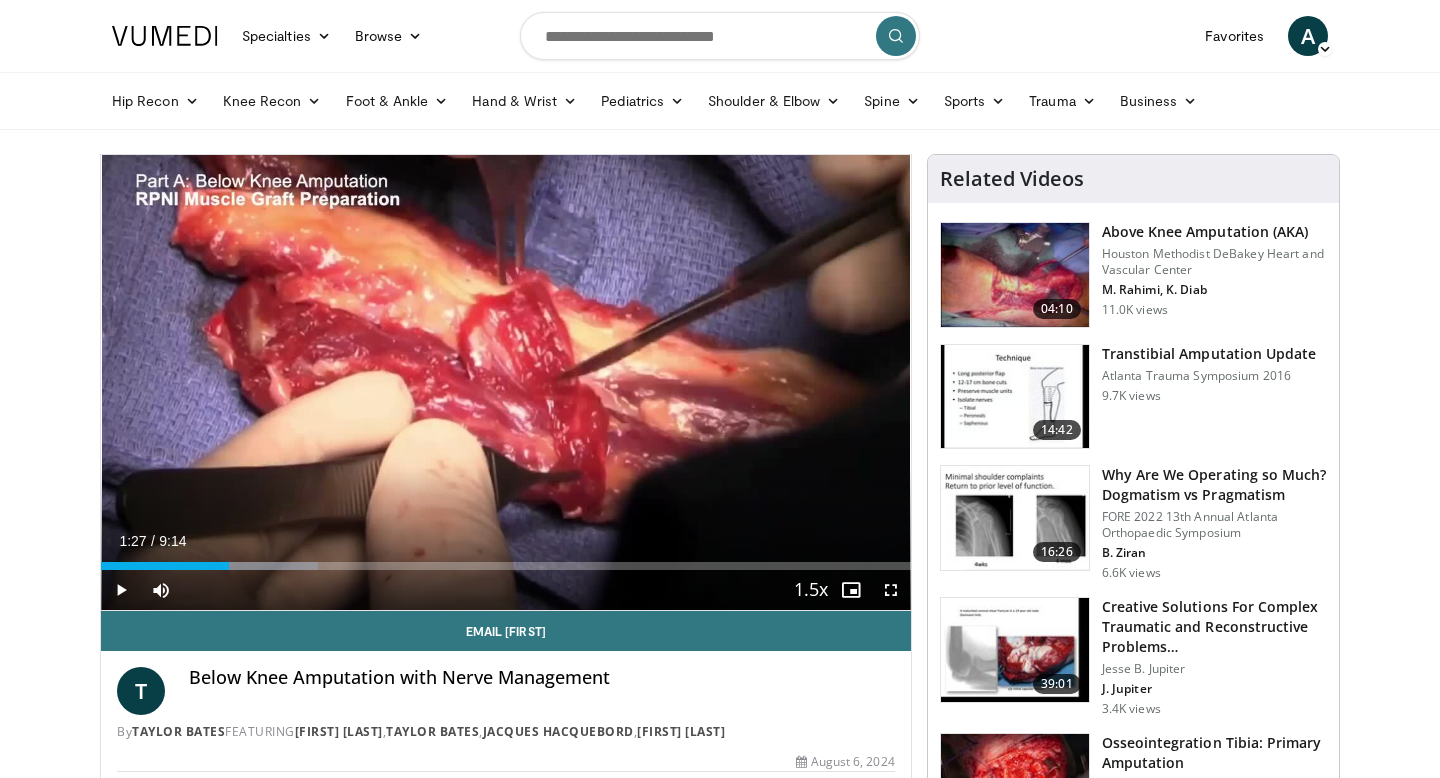 click on "20 seconds
Tap to unmute" at bounding box center (506, 382) 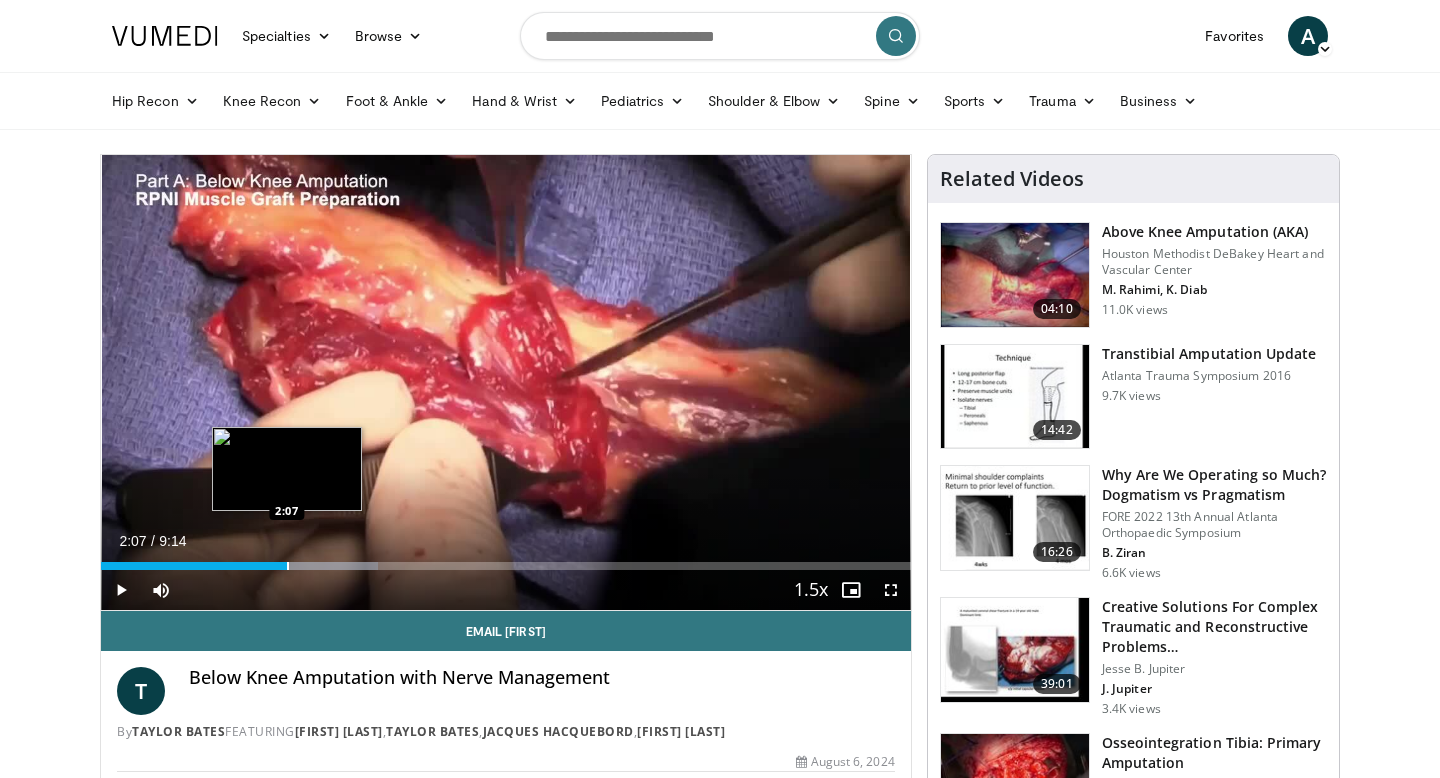 click at bounding box center [288, 566] 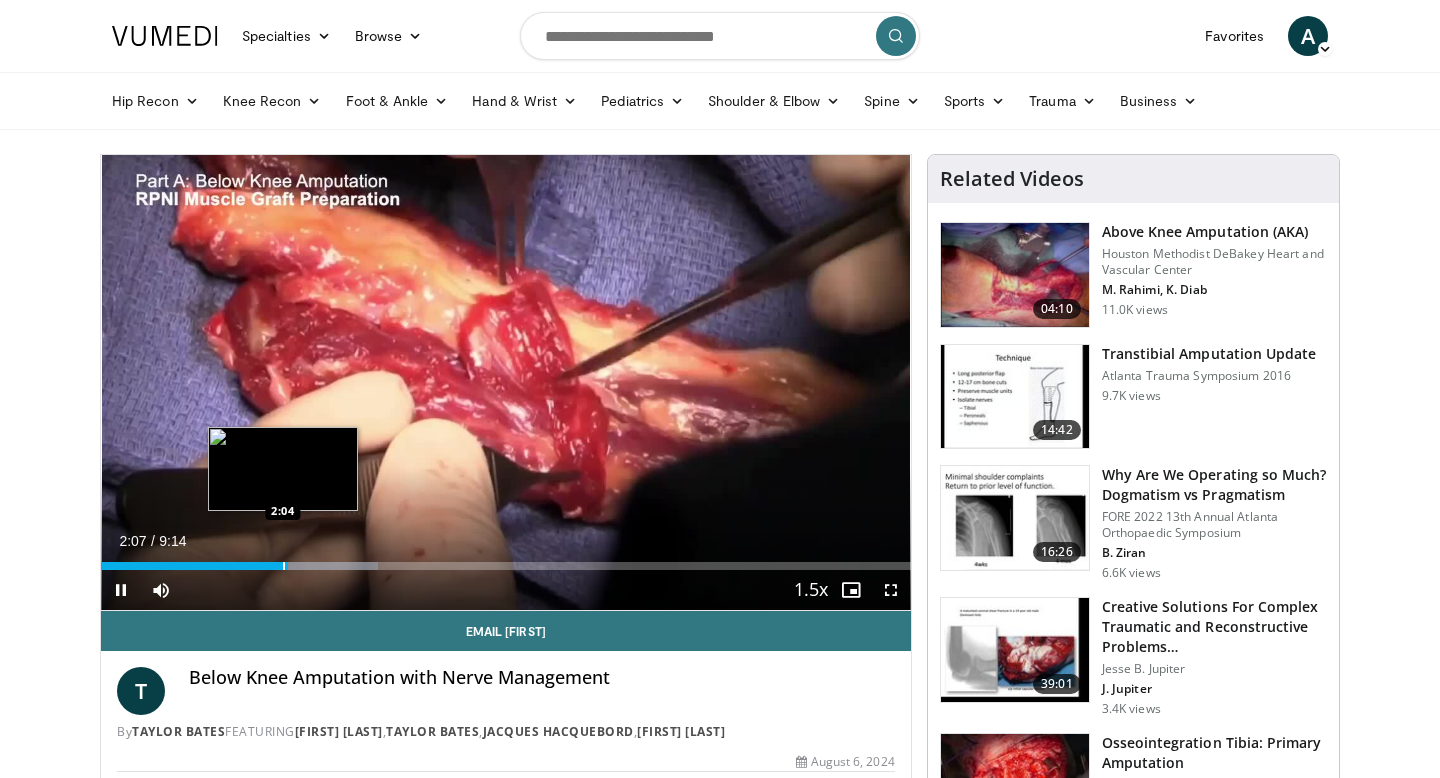 click at bounding box center [284, 566] 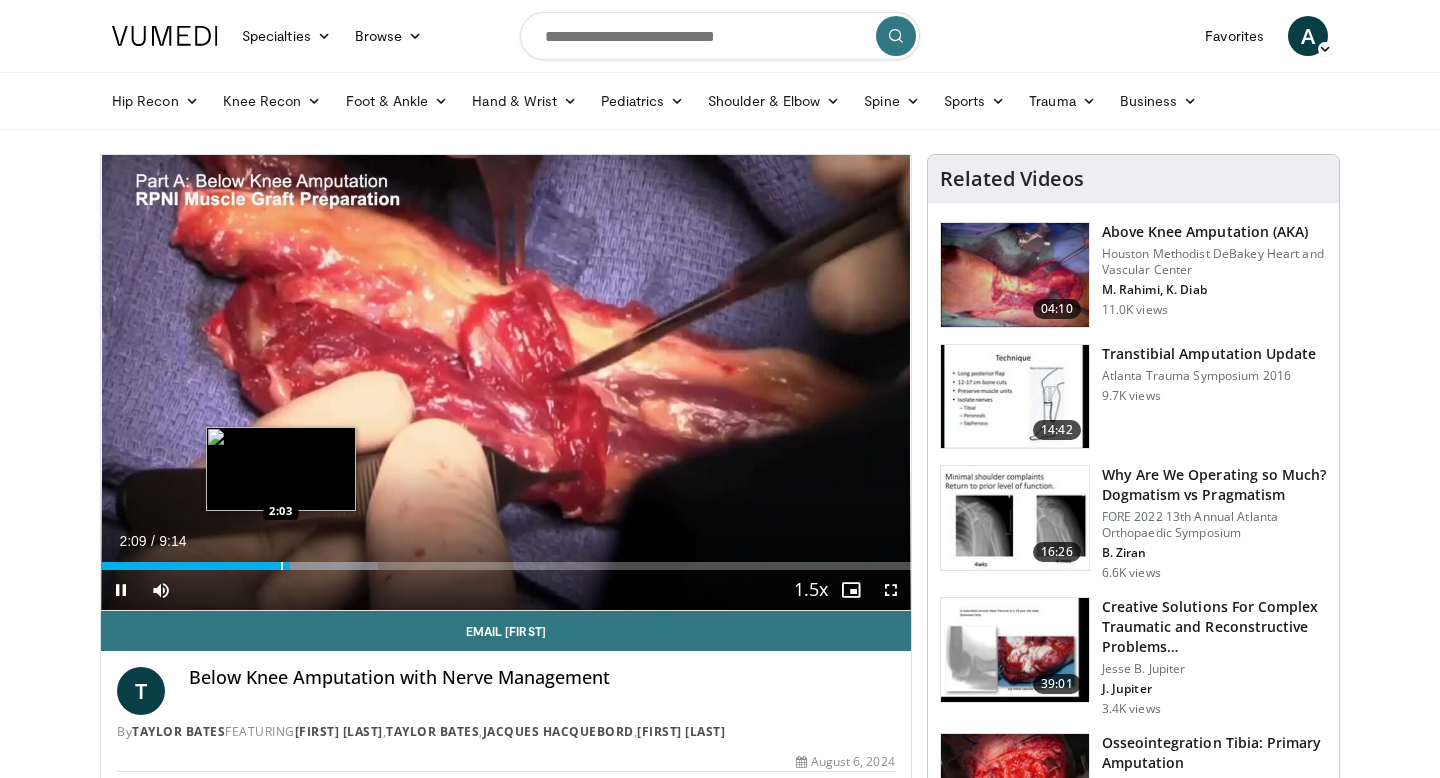 click at bounding box center [282, 566] 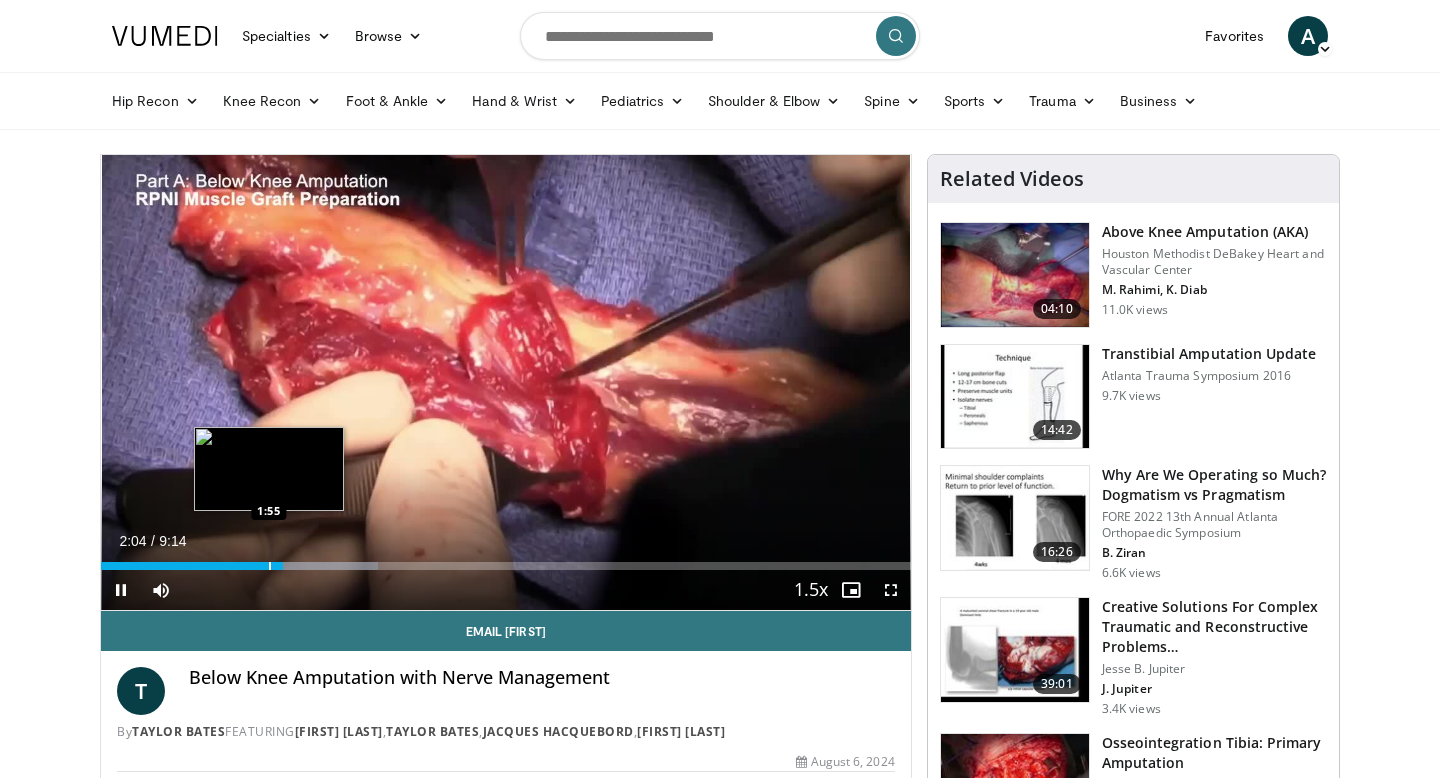 click at bounding box center (270, 566) 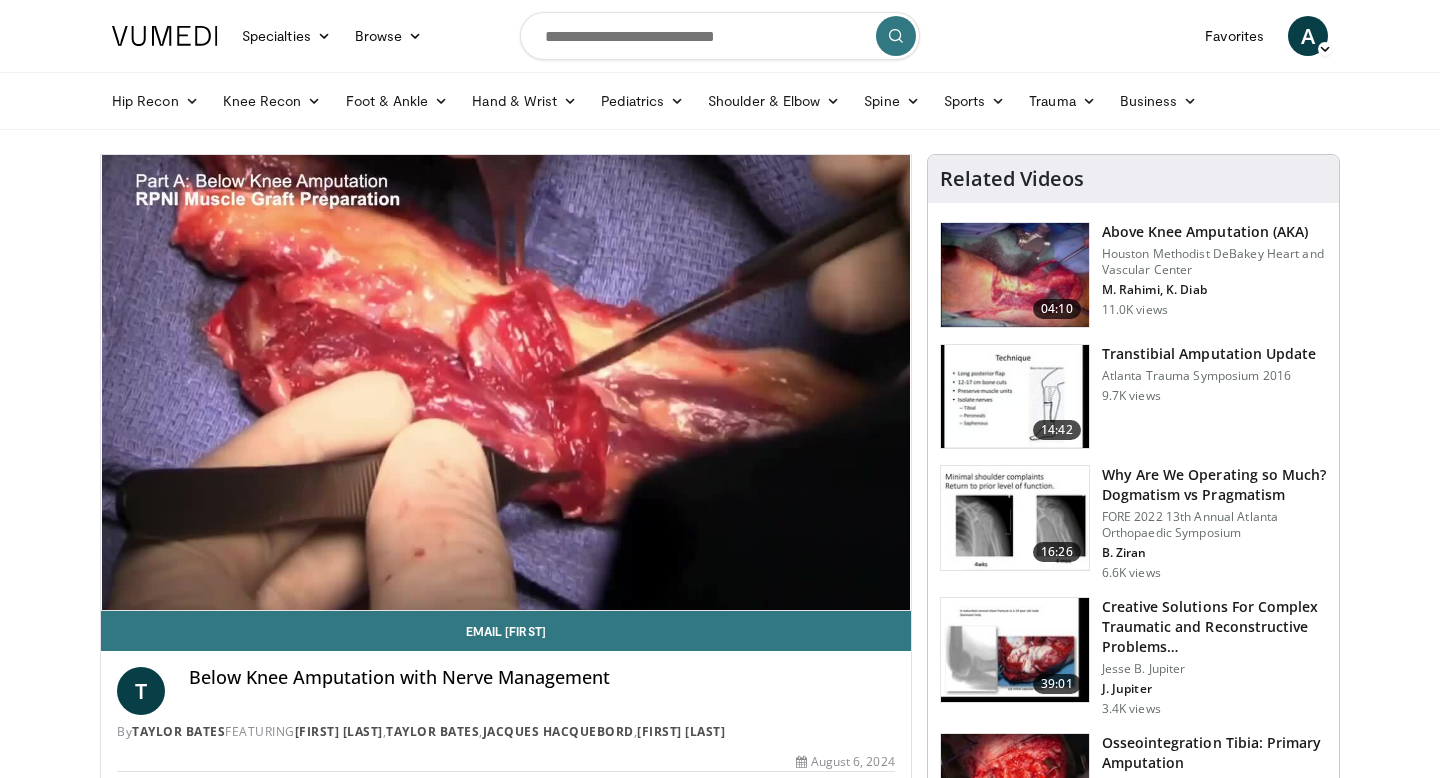 click on "**********" at bounding box center (506, 383) 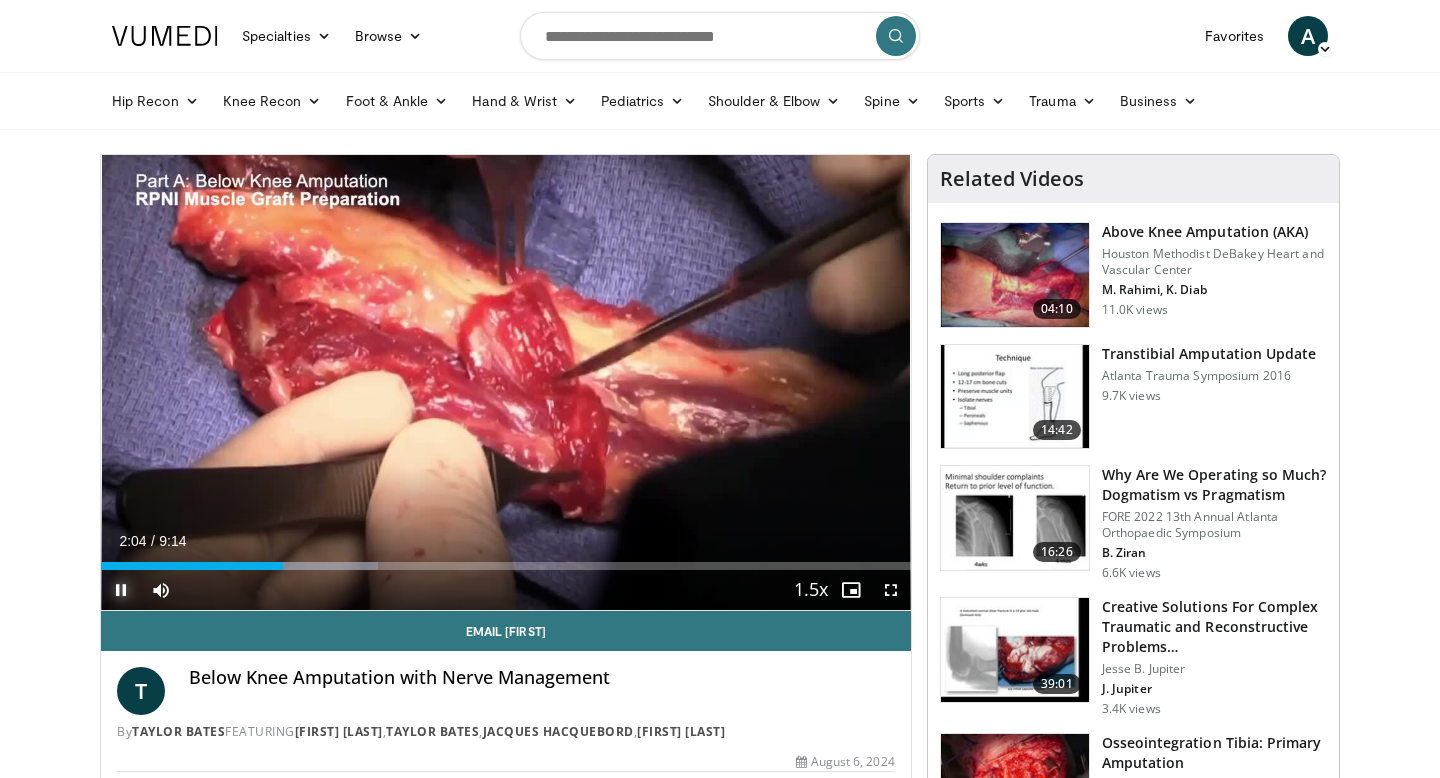 click at bounding box center (121, 590) 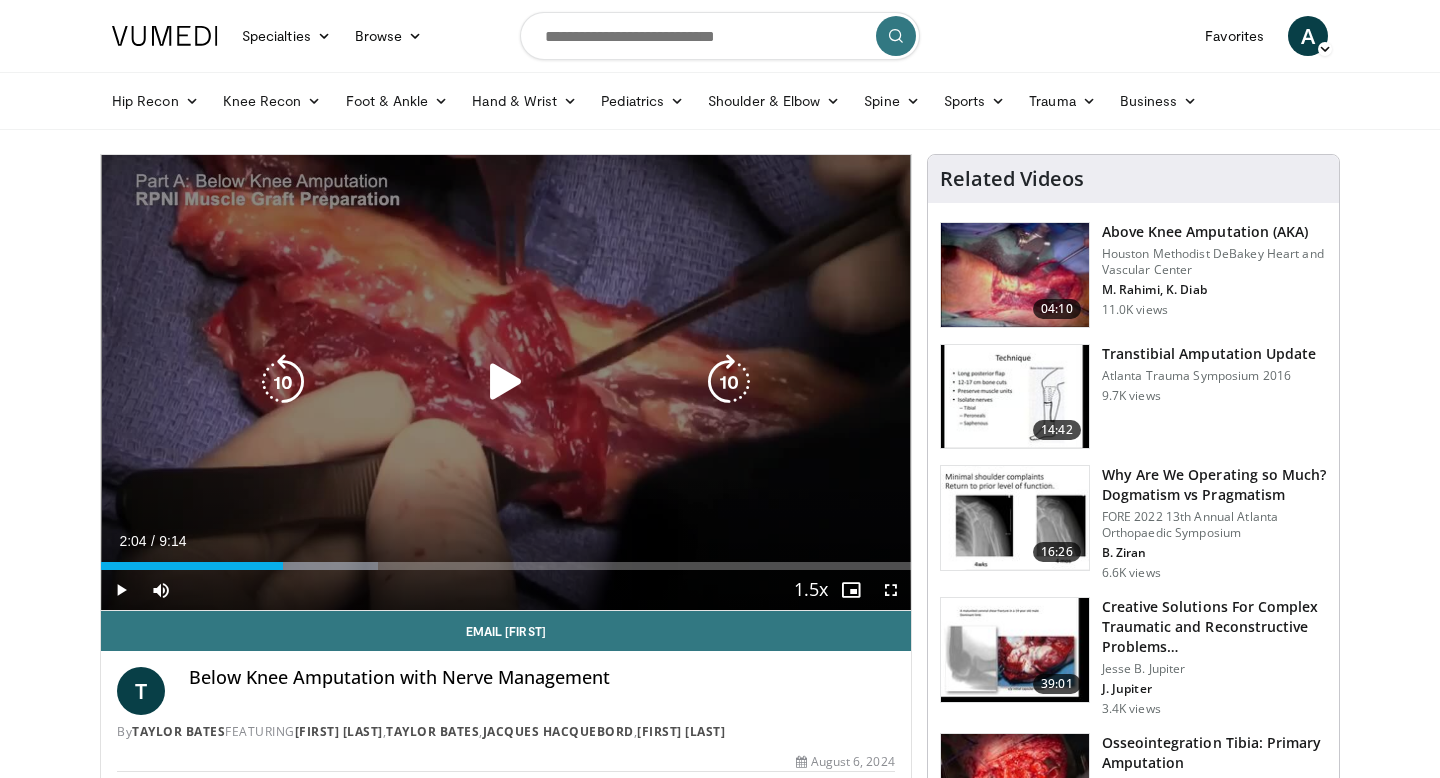 click at bounding box center (506, 382) 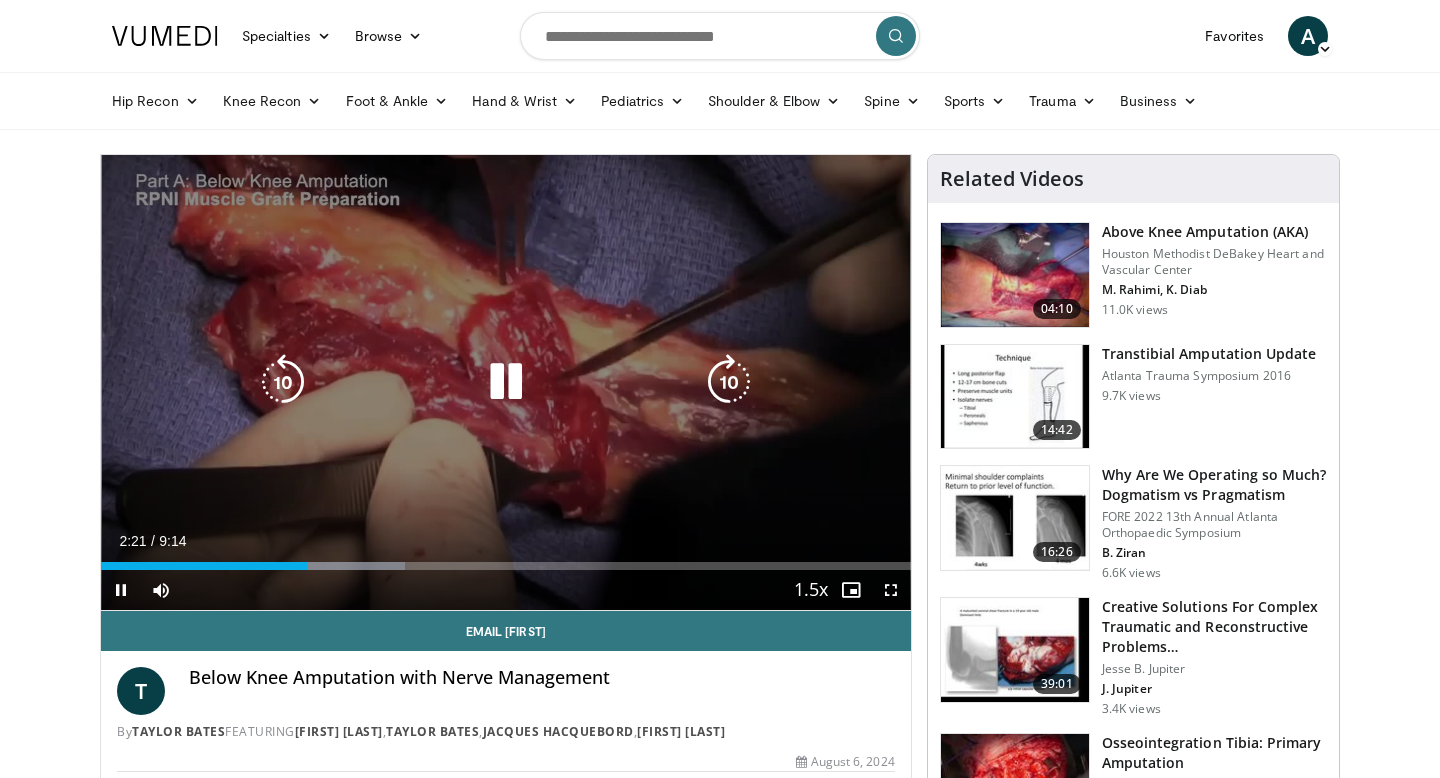 click at bounding box center (506, 382) 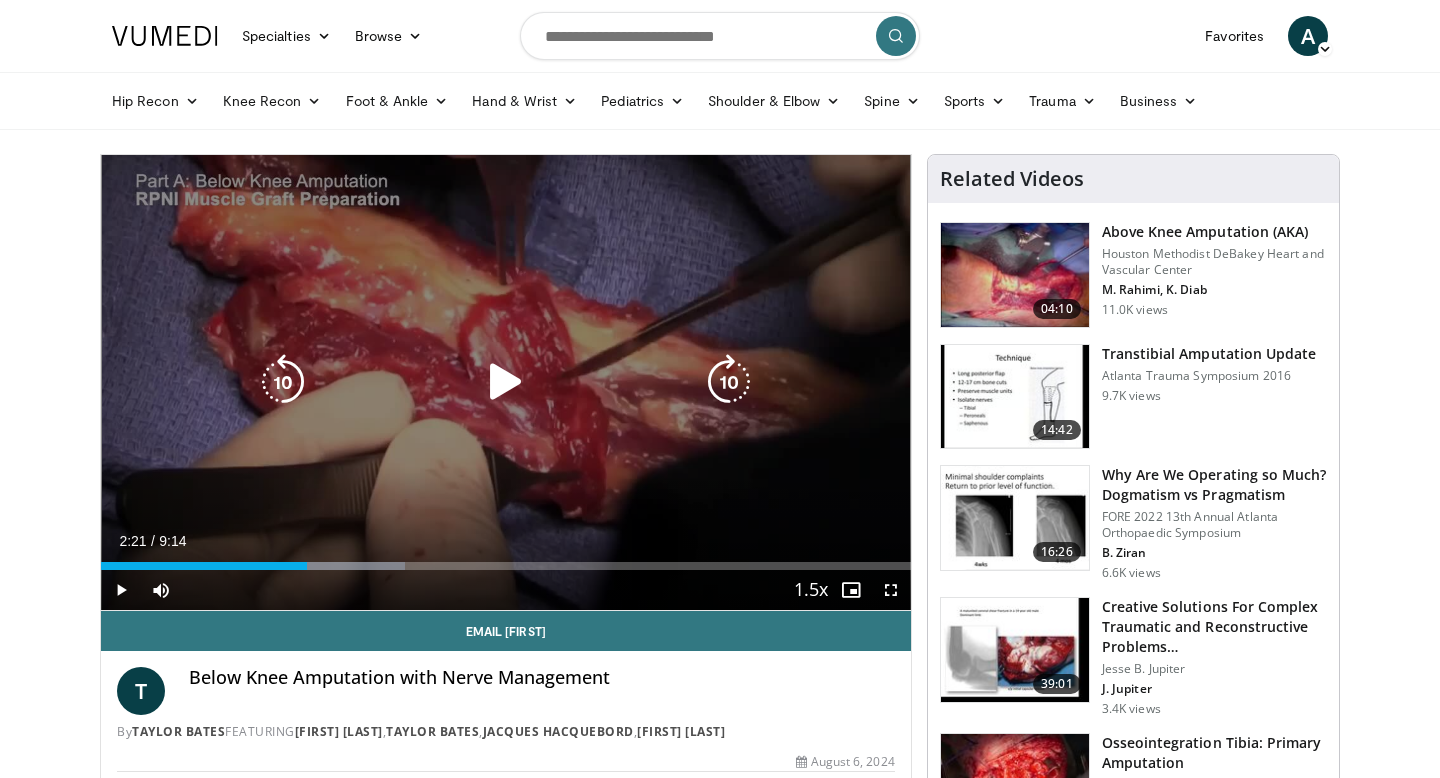 click at bounding box center [506, 382] 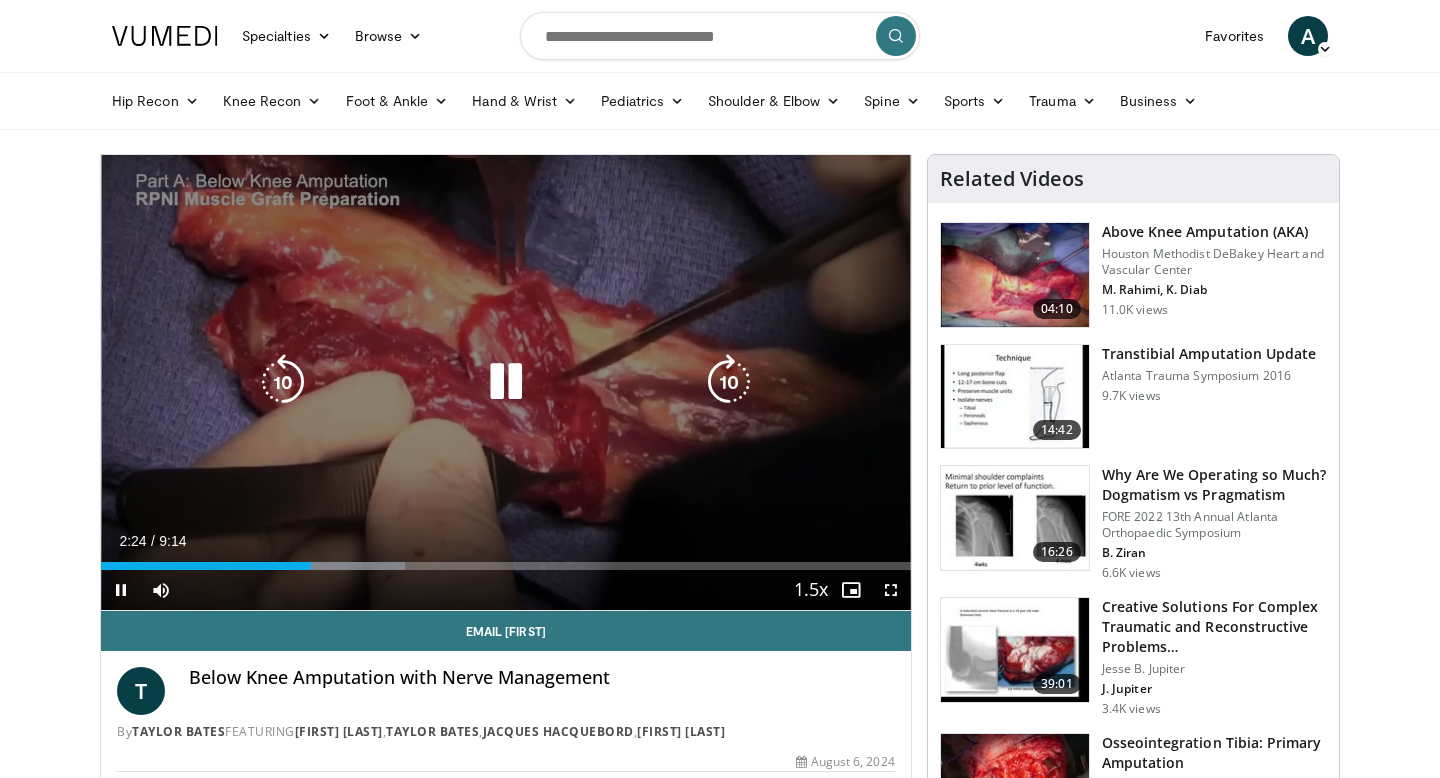 click on "20 seconds
Tap to unmute" at bounding box center [506, 382] 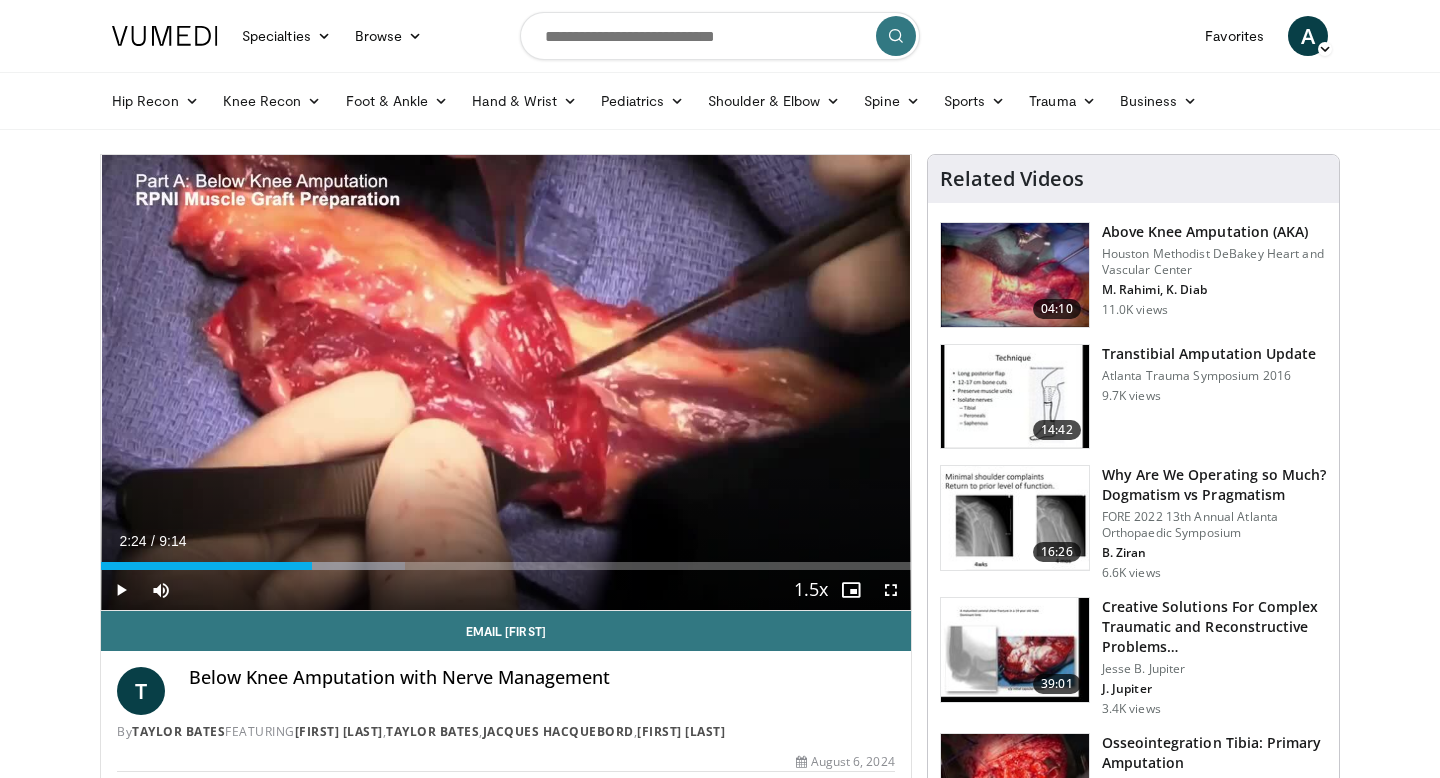 click on "20 seconds
Tap to unmute" at bounding box center (506, 382) 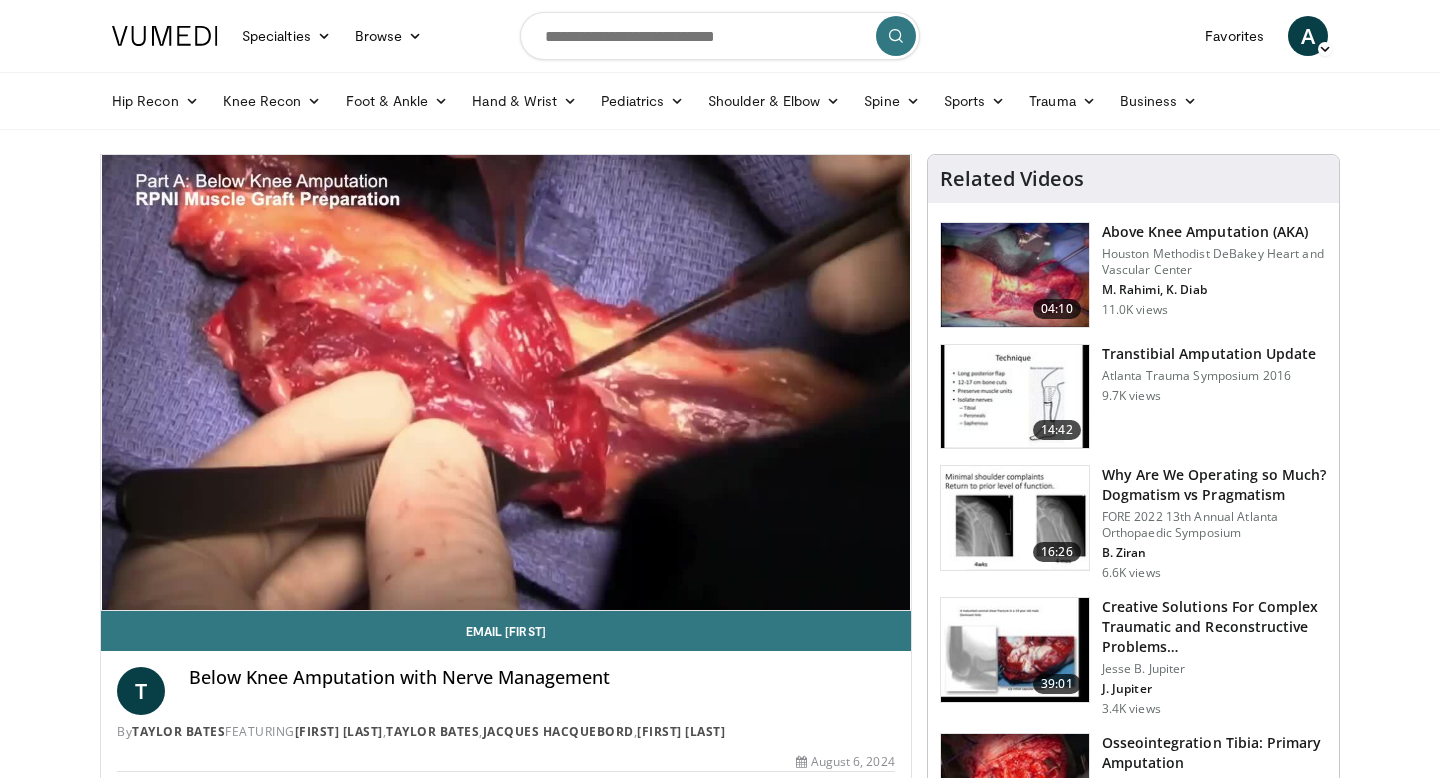 click on "Specialties
Adult & Family Medicine
Allergy, Asthma, Immunology
Anesthesiology
Cardiology
Dental
Dermatology
Endocrinology
Gastroenterology & Hepatology
General Surgery
Hematology & Oncology
Infectious Disease
Nephrology
Neurology
Neurosurgery
Obstetrics & Gynecology
Ophthalmology
Oral Maxillofacial
Orthopaedics
Otolaryngology
Pediatrics
Plastic Surgery
Podiatry
Psychiatry
Pulmonology
Radiation Oncology
Radiology
Rheumatology
Urology" at bounding box center (720, 1552) 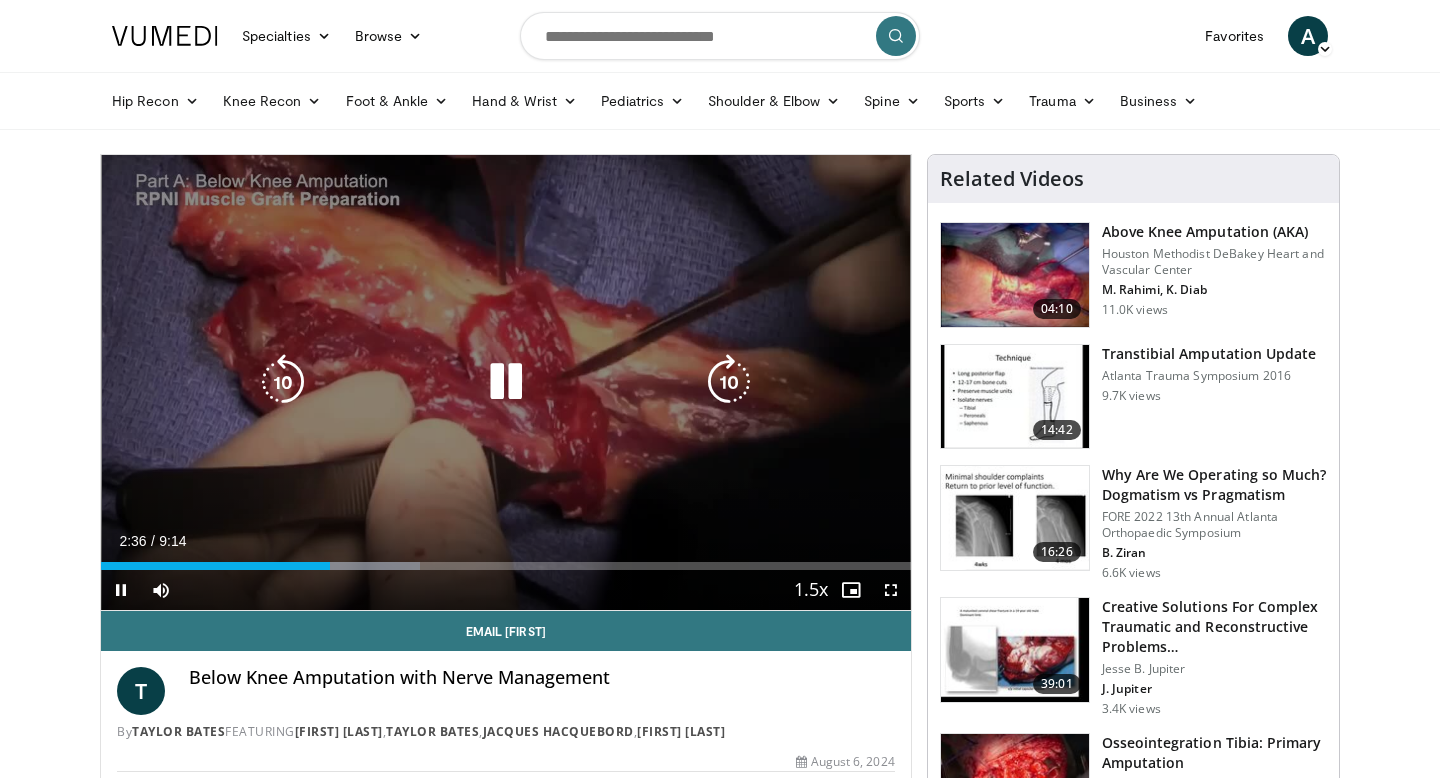 click at bounding box center [506, 382] 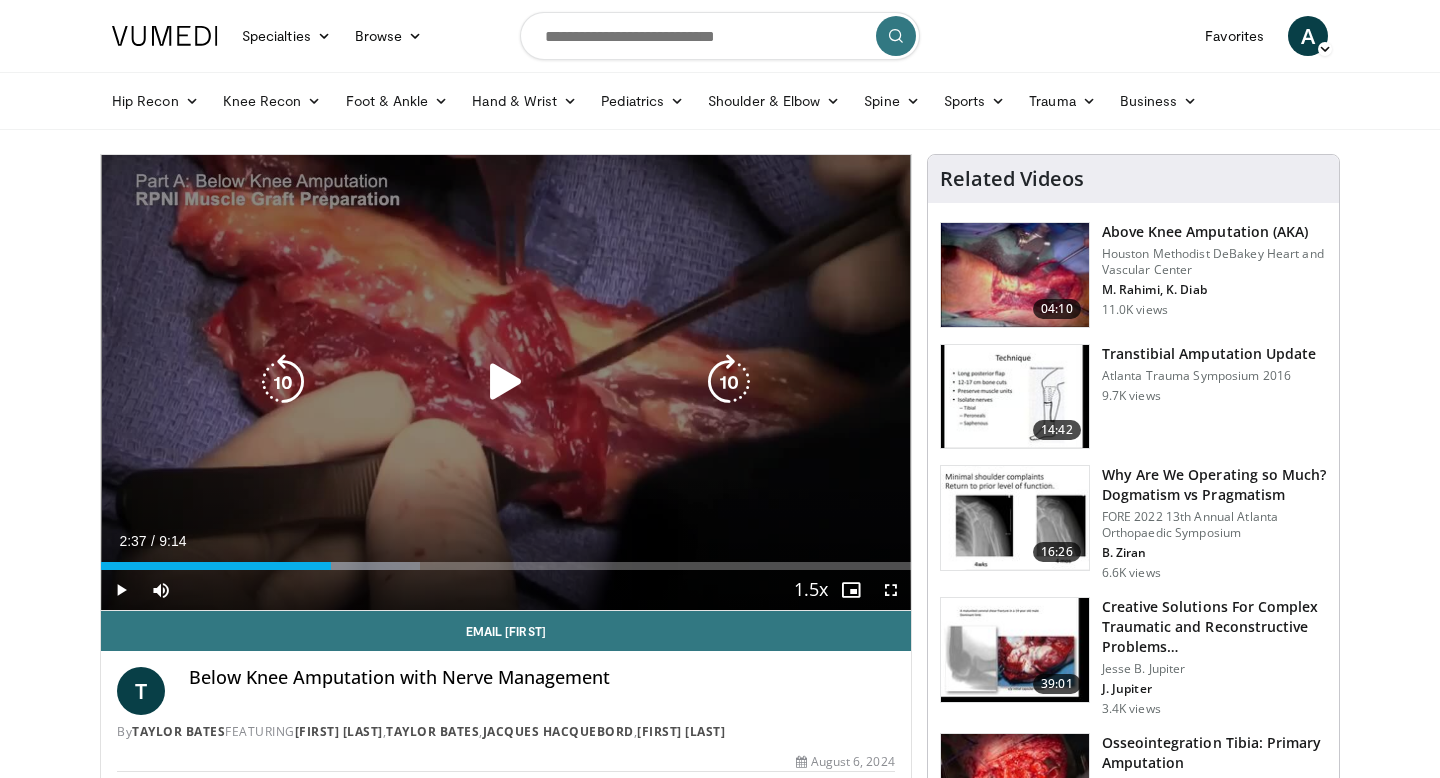 click at bounding box center (506, 382) 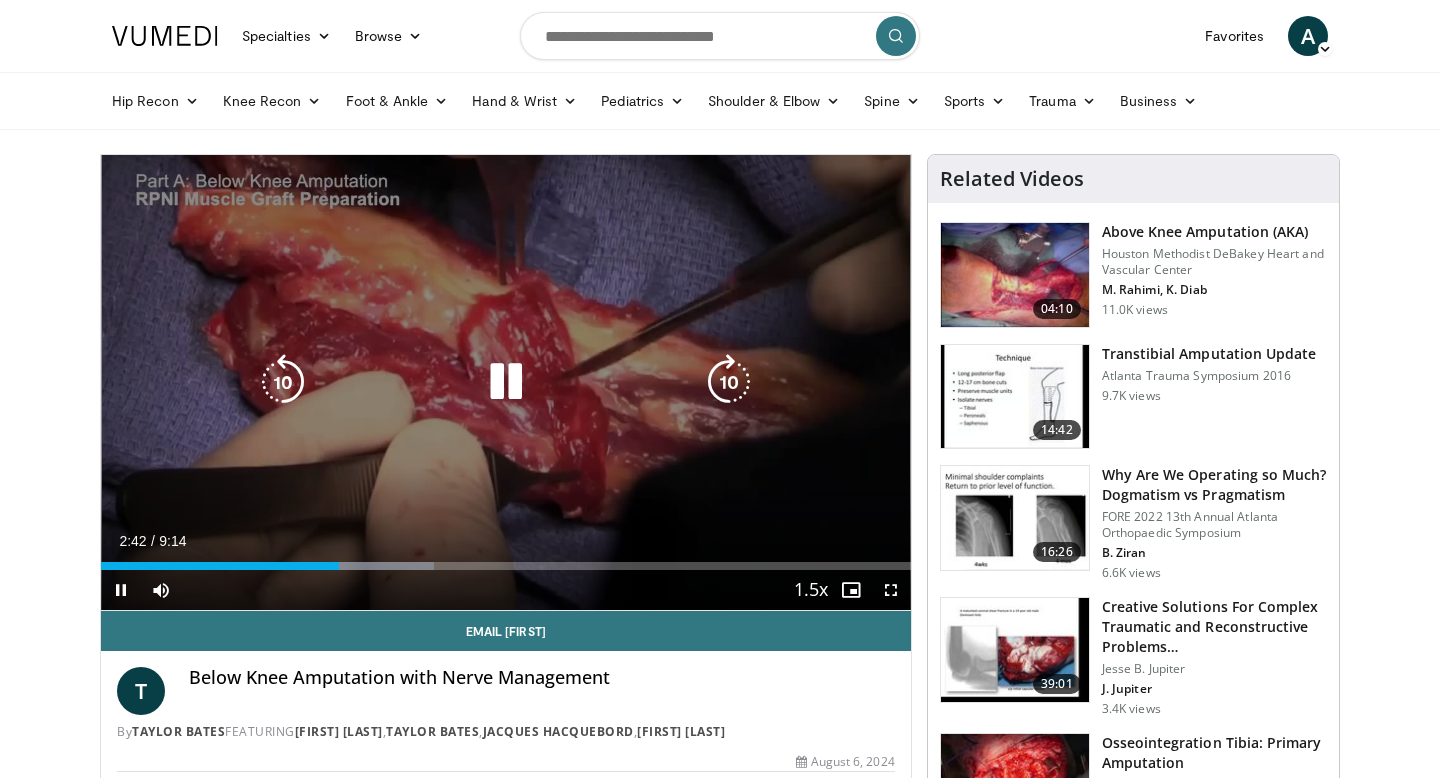 click at bounding box center [506, 382] 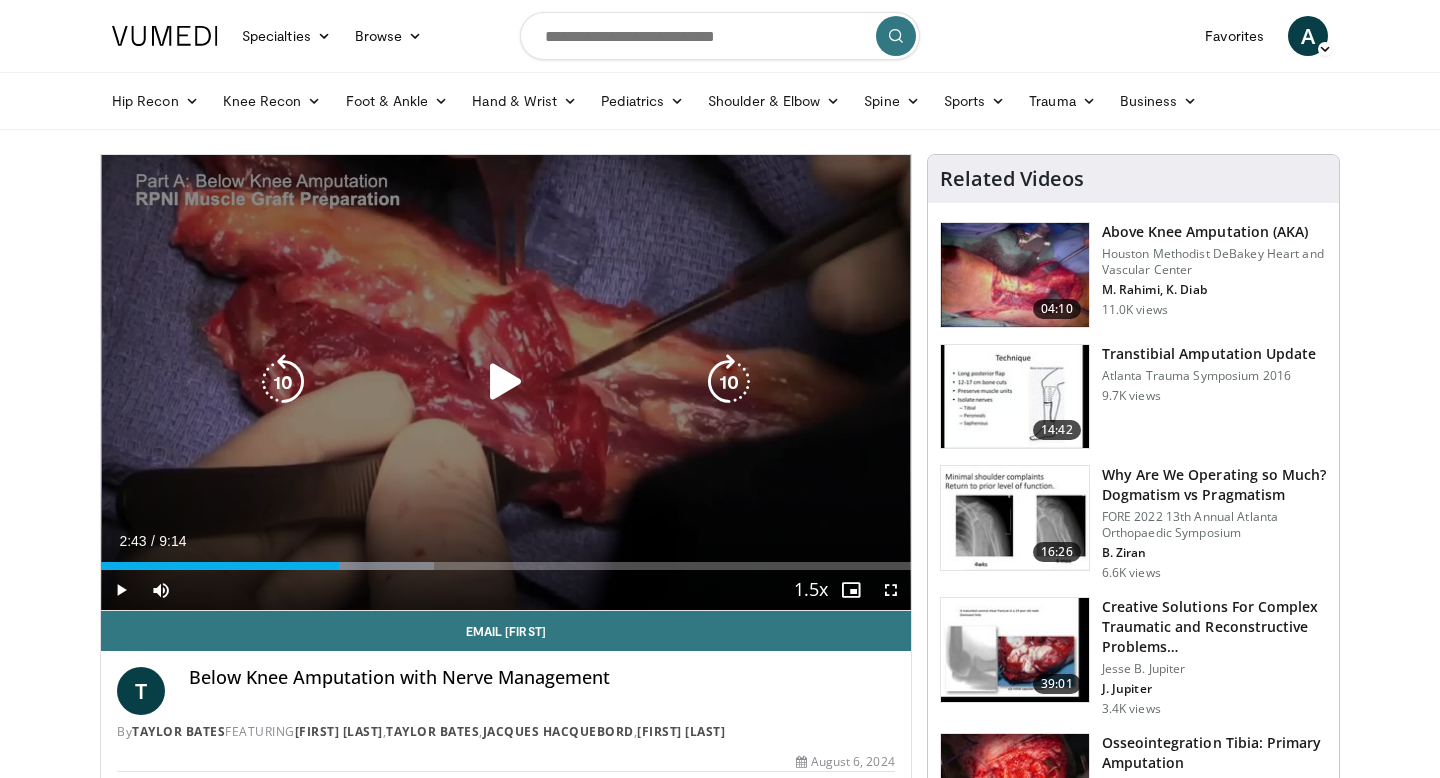 click at bounding box center (506, 382) 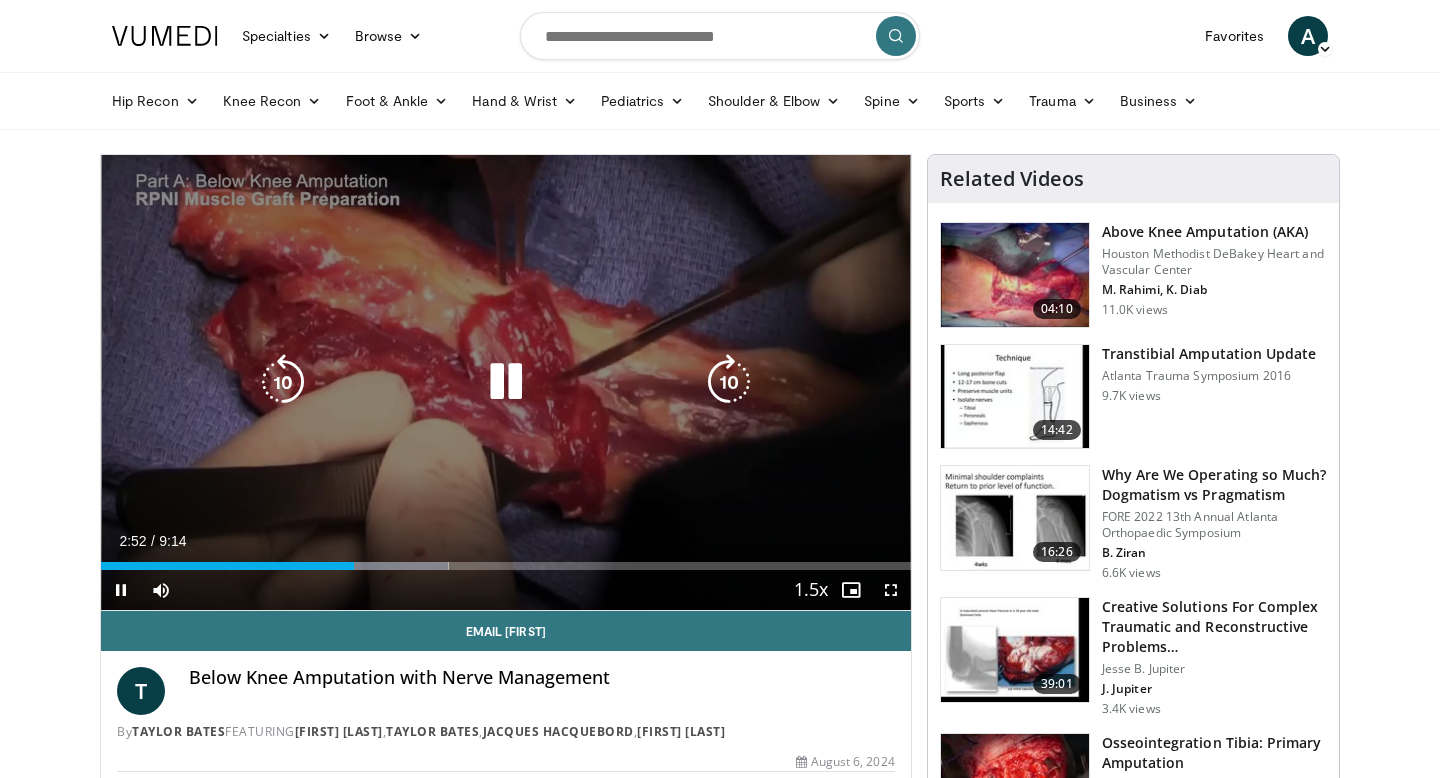 click at bounding box center [506, 382] 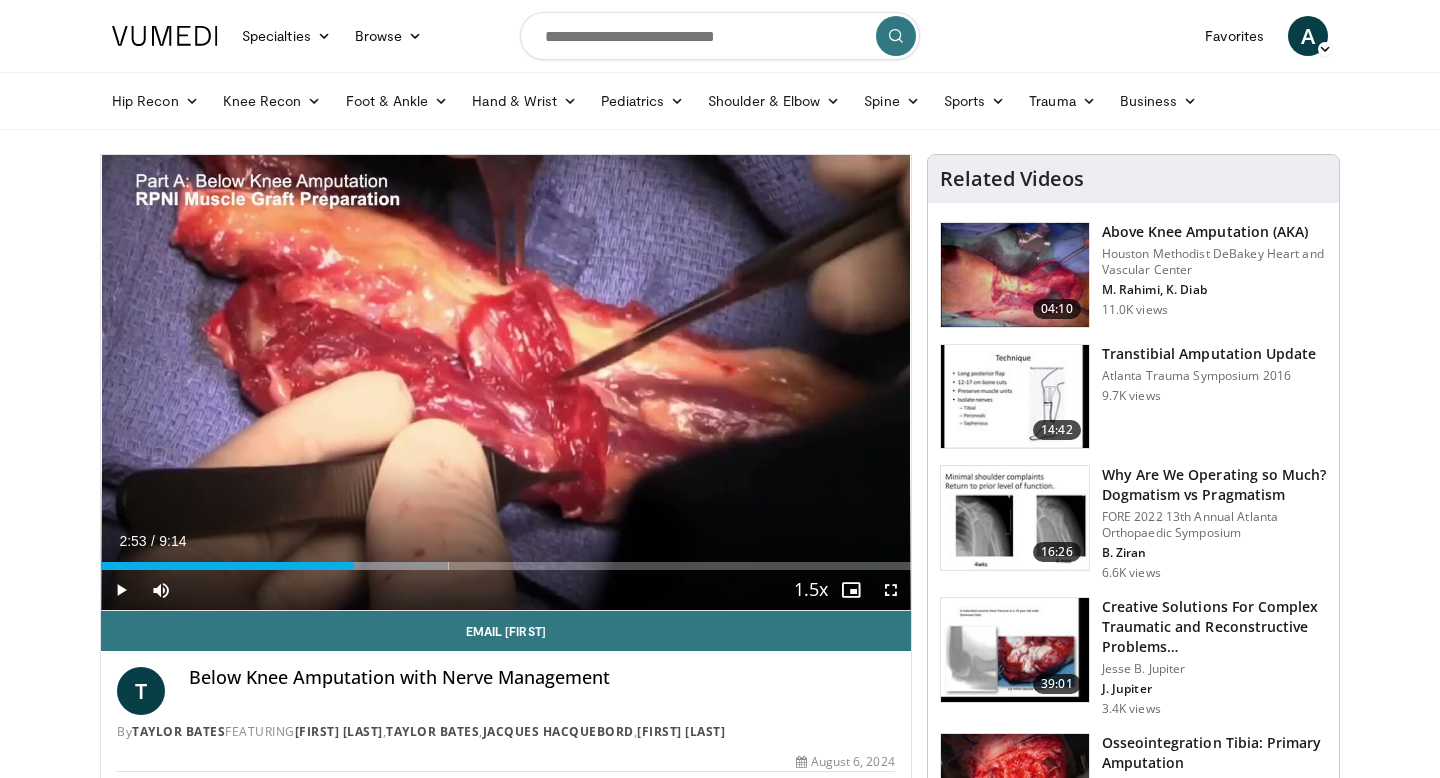 click on "20 seconds
Tap to unmute" at bounding box center (506, 382) 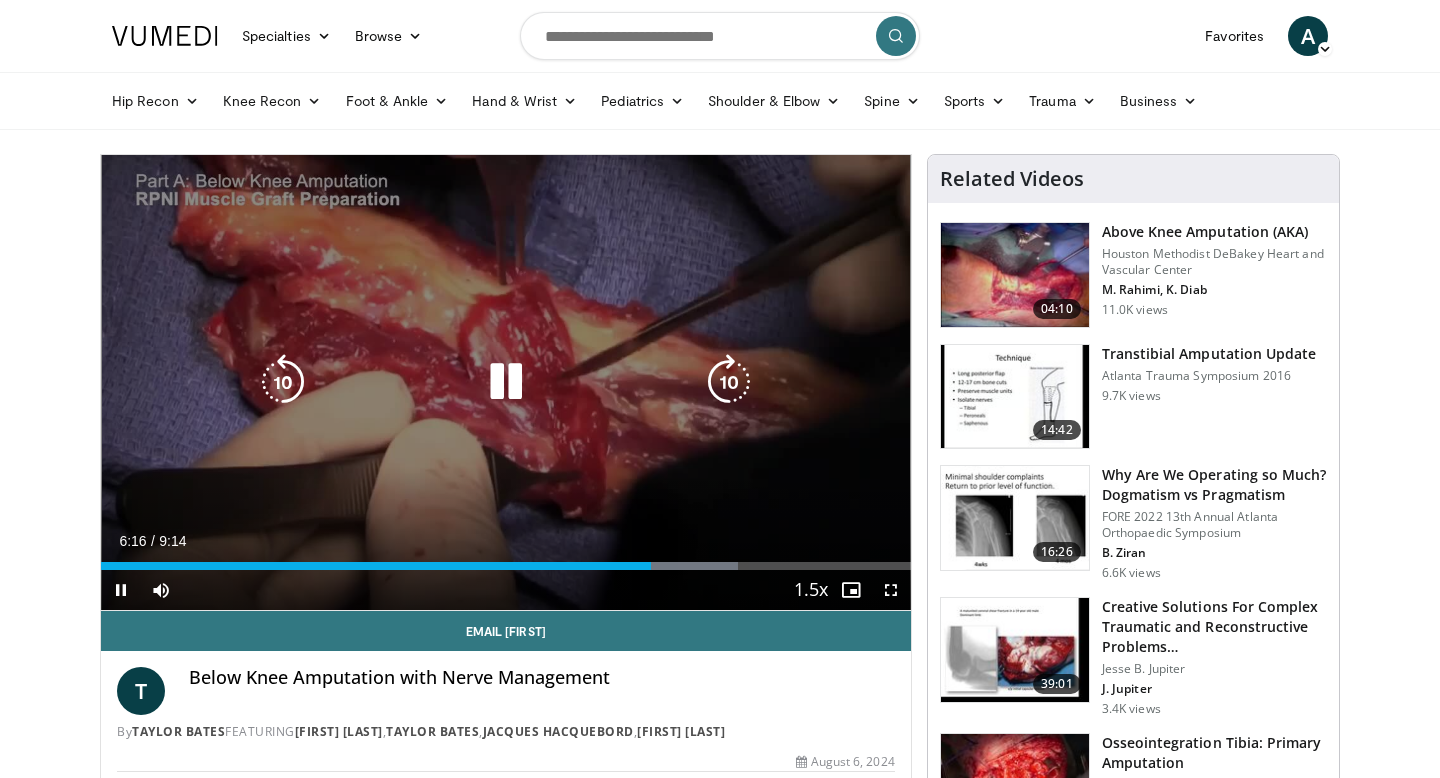 click at bounding box center [506, 382] 